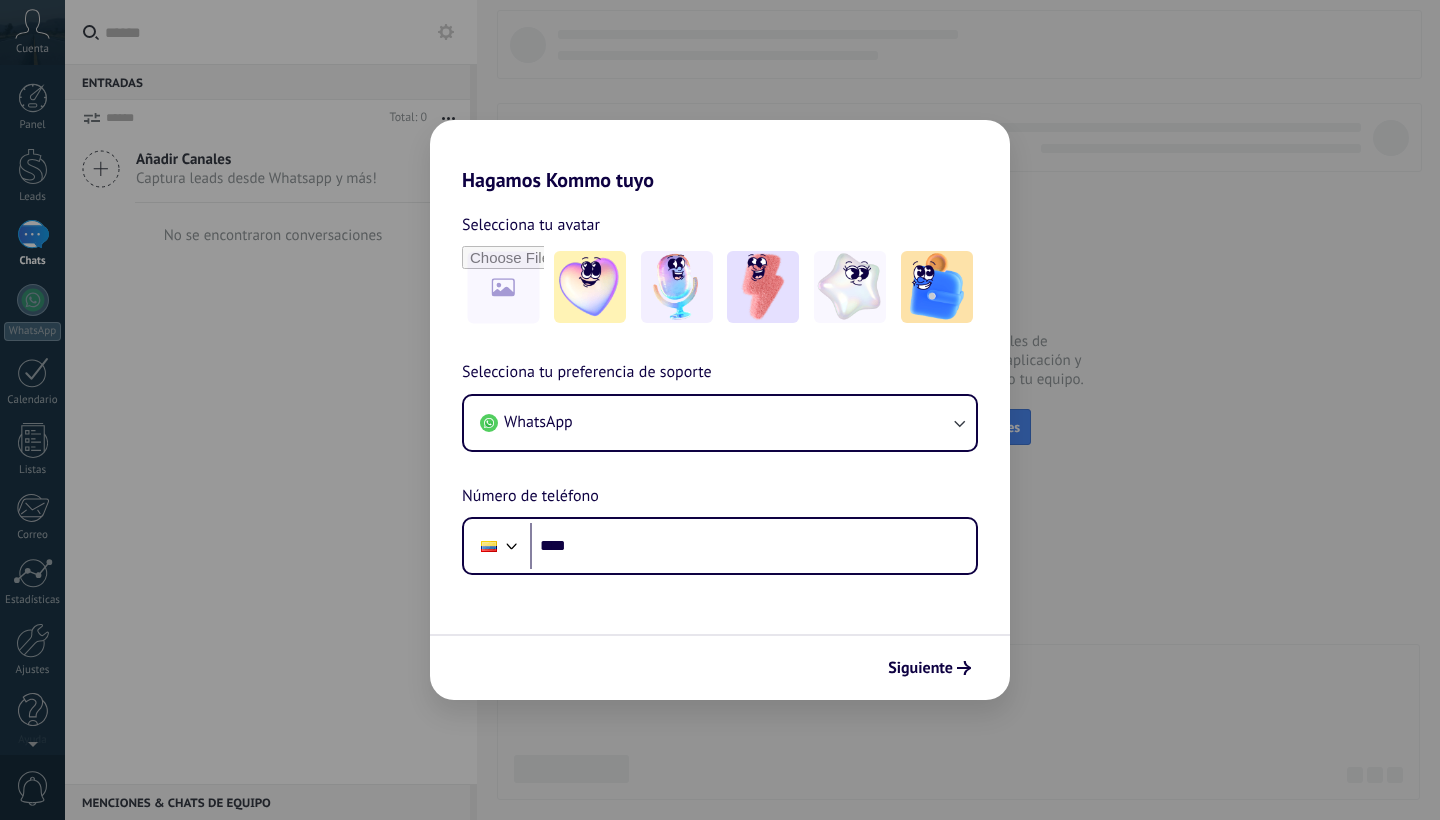 scroll, scrollTop: 0, scrollLeft: 0, axis: both 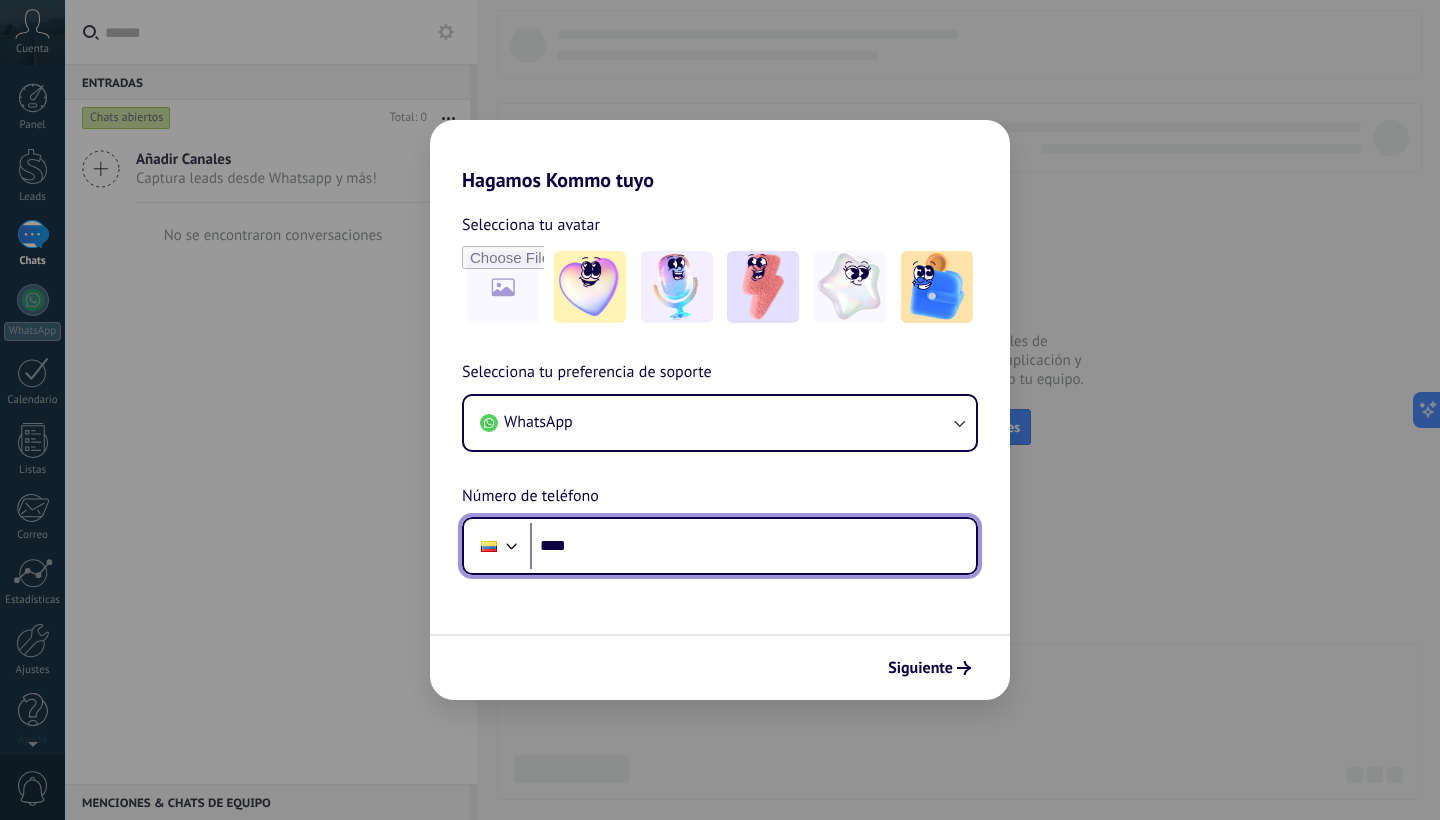click on "****" at bounding box center [753, 546] 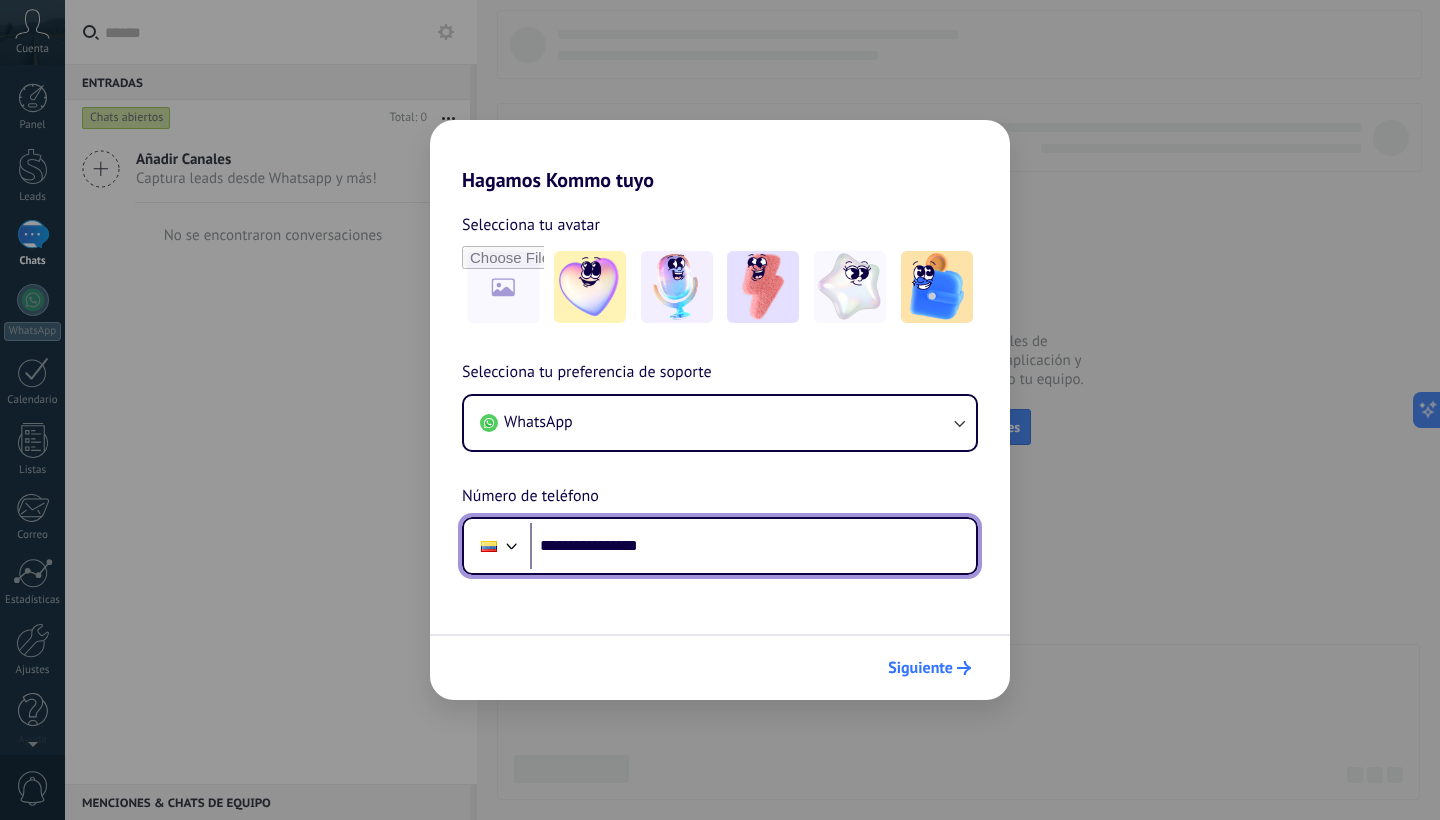 type on "**********" 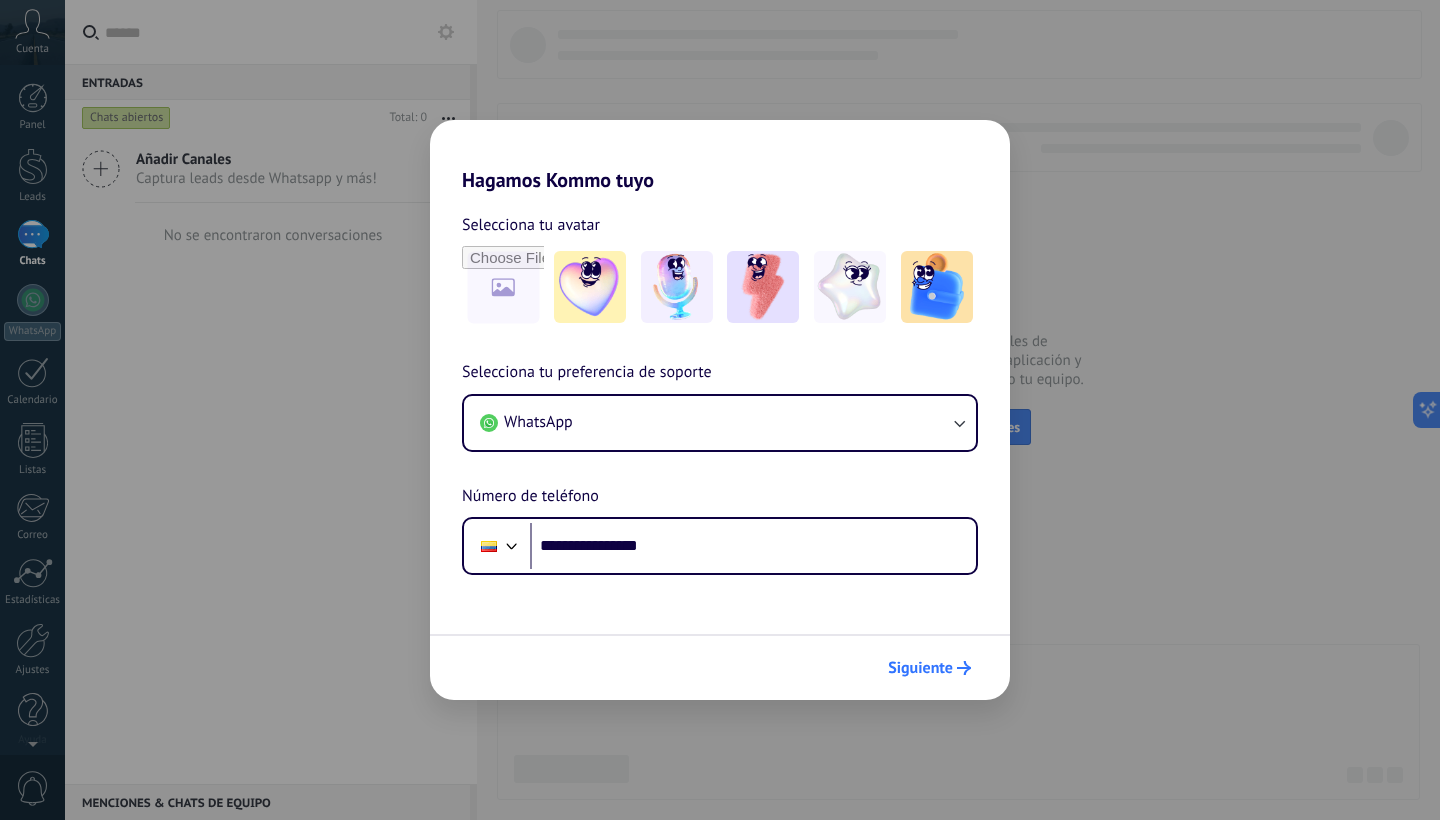 click on "Siguiente" at bounding box center (929, 668) 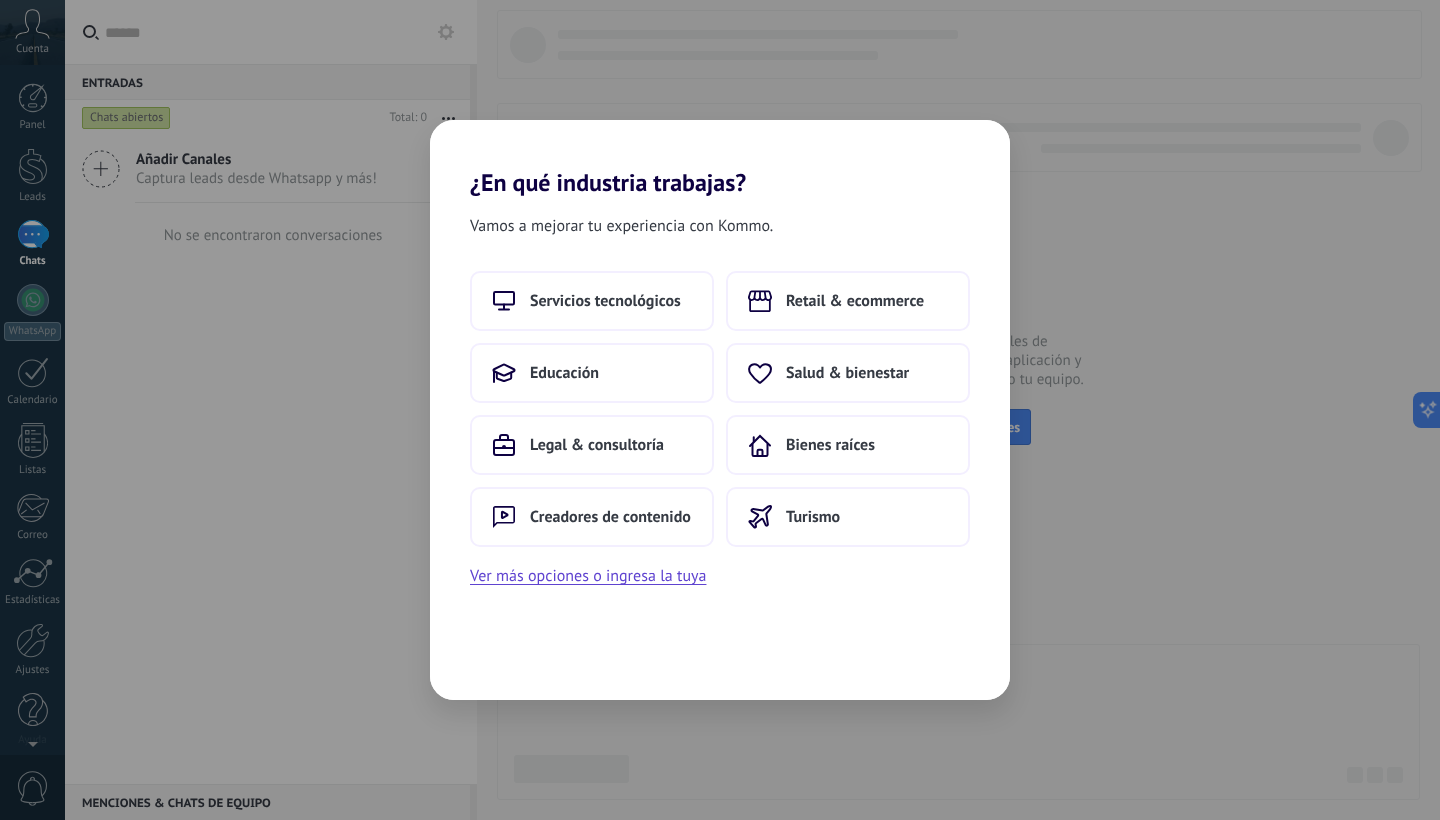 scroll, scrollTop: 0, scrollLeft: 0, axis: both 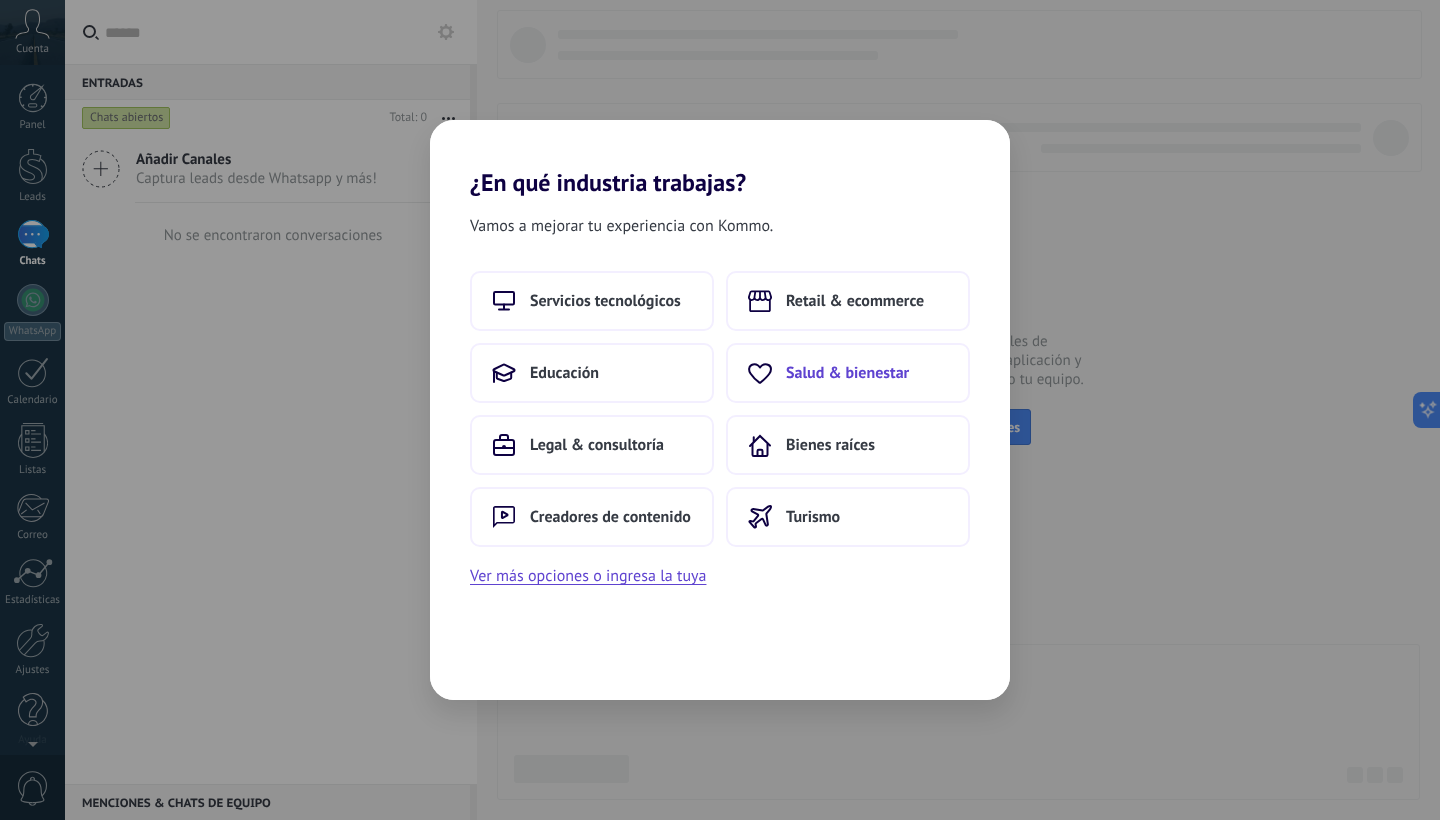 click on "Salud & bienestar" at bounding box center [847, 373] 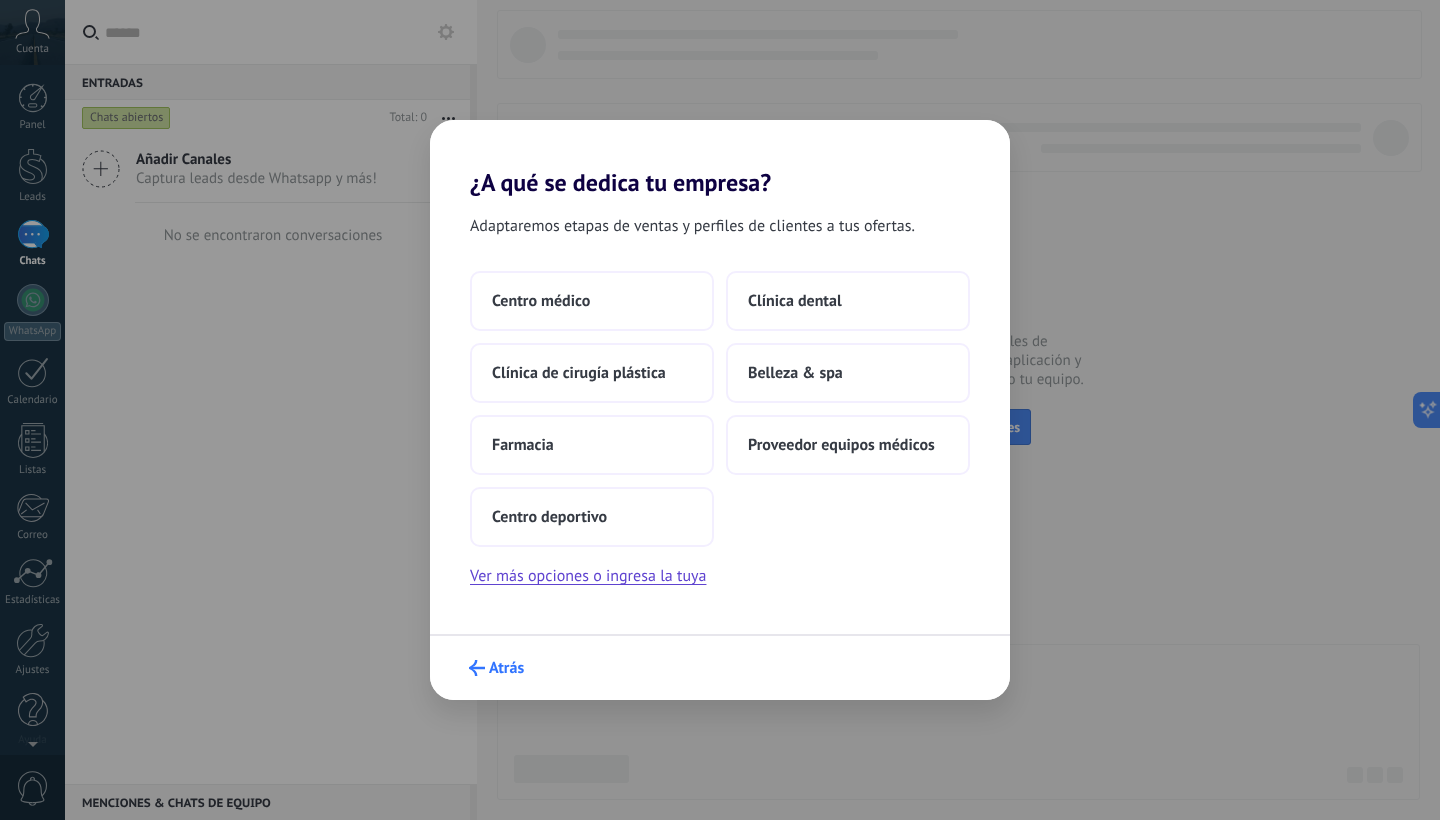 click on "Atrás" at bounding box center (720, 667) 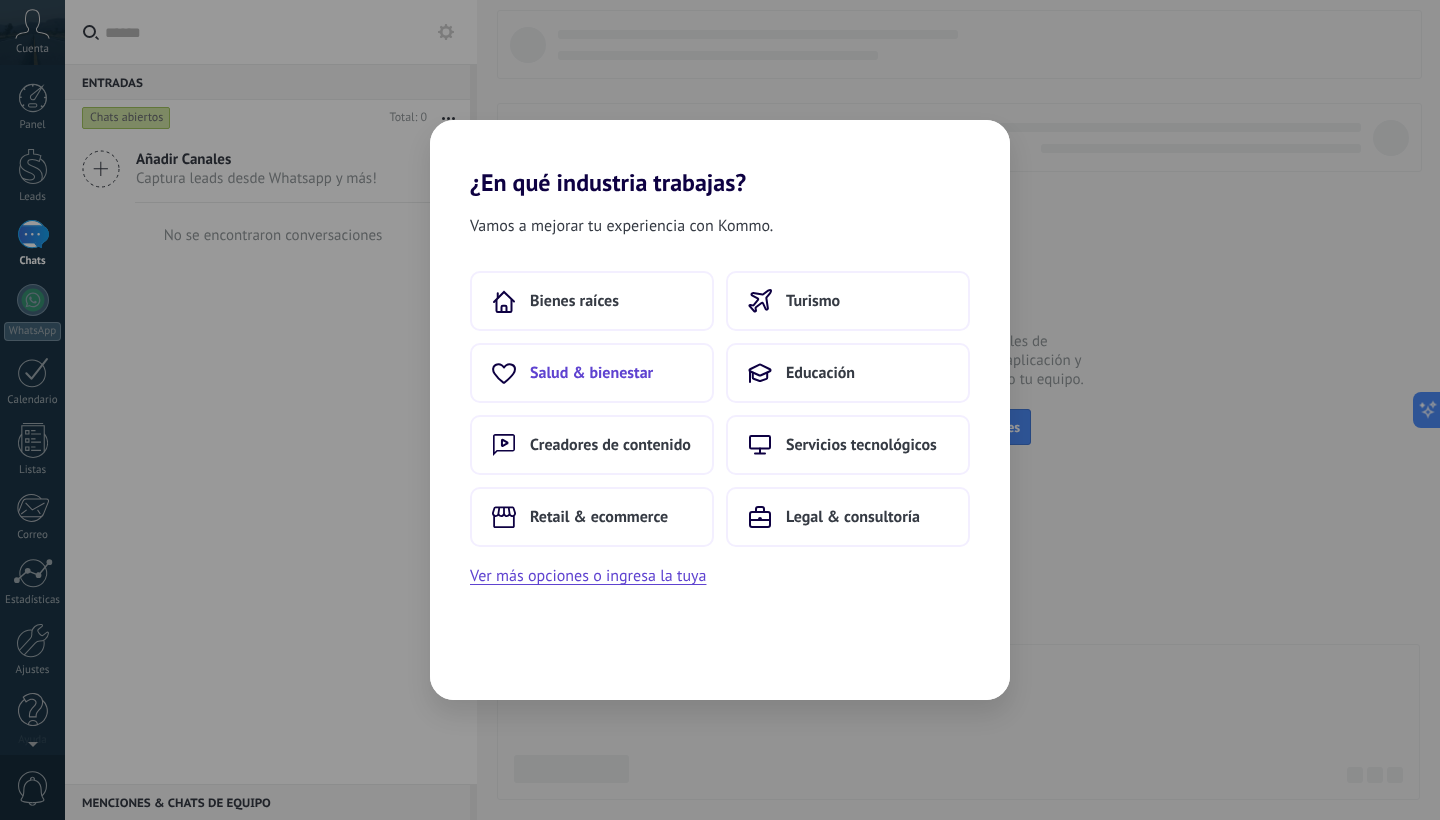 click on "Salud & bienestar" at bounding box center [592, 373] 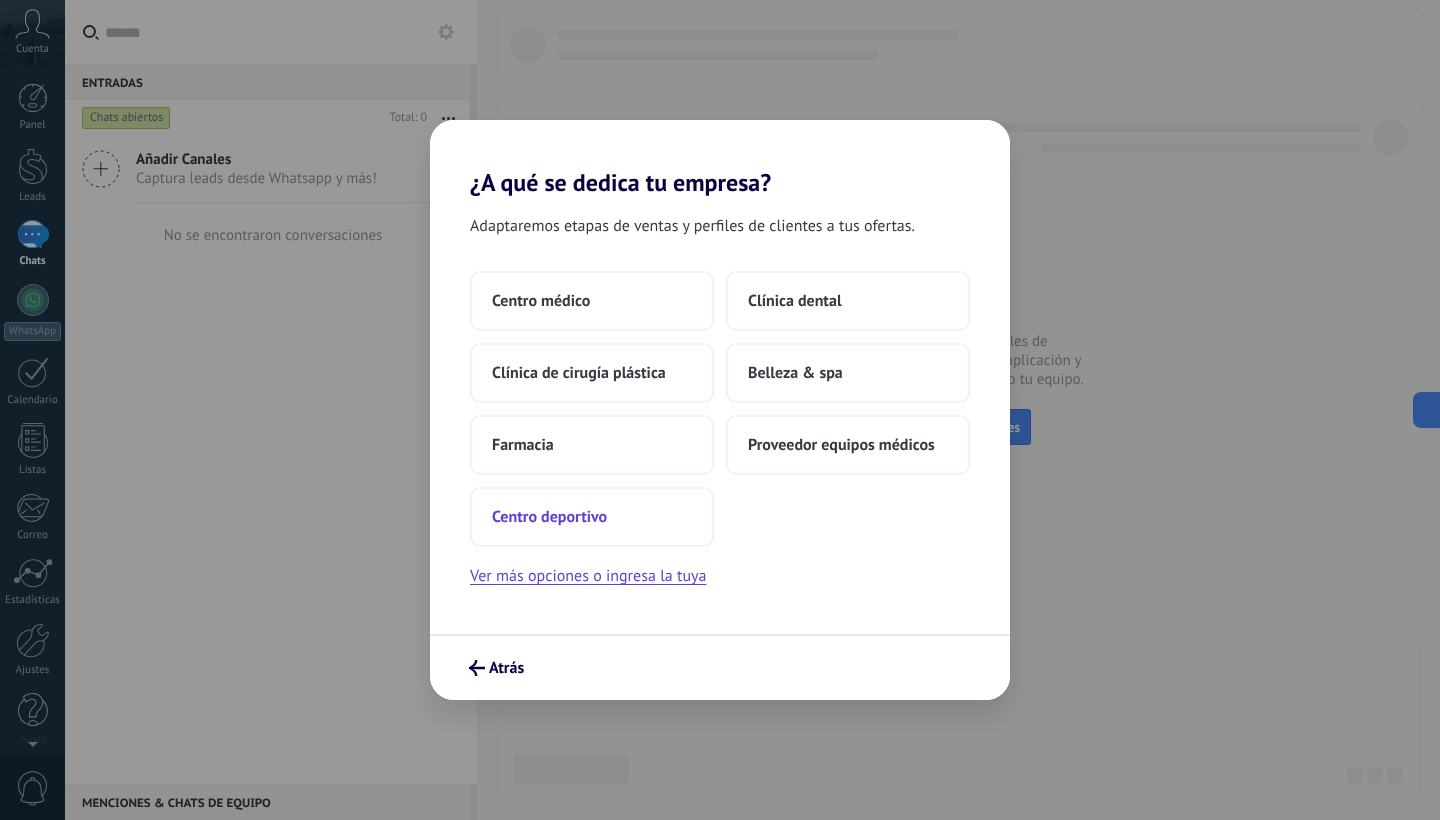 click on "Centro deportivo" at bounding box center (549, 517) 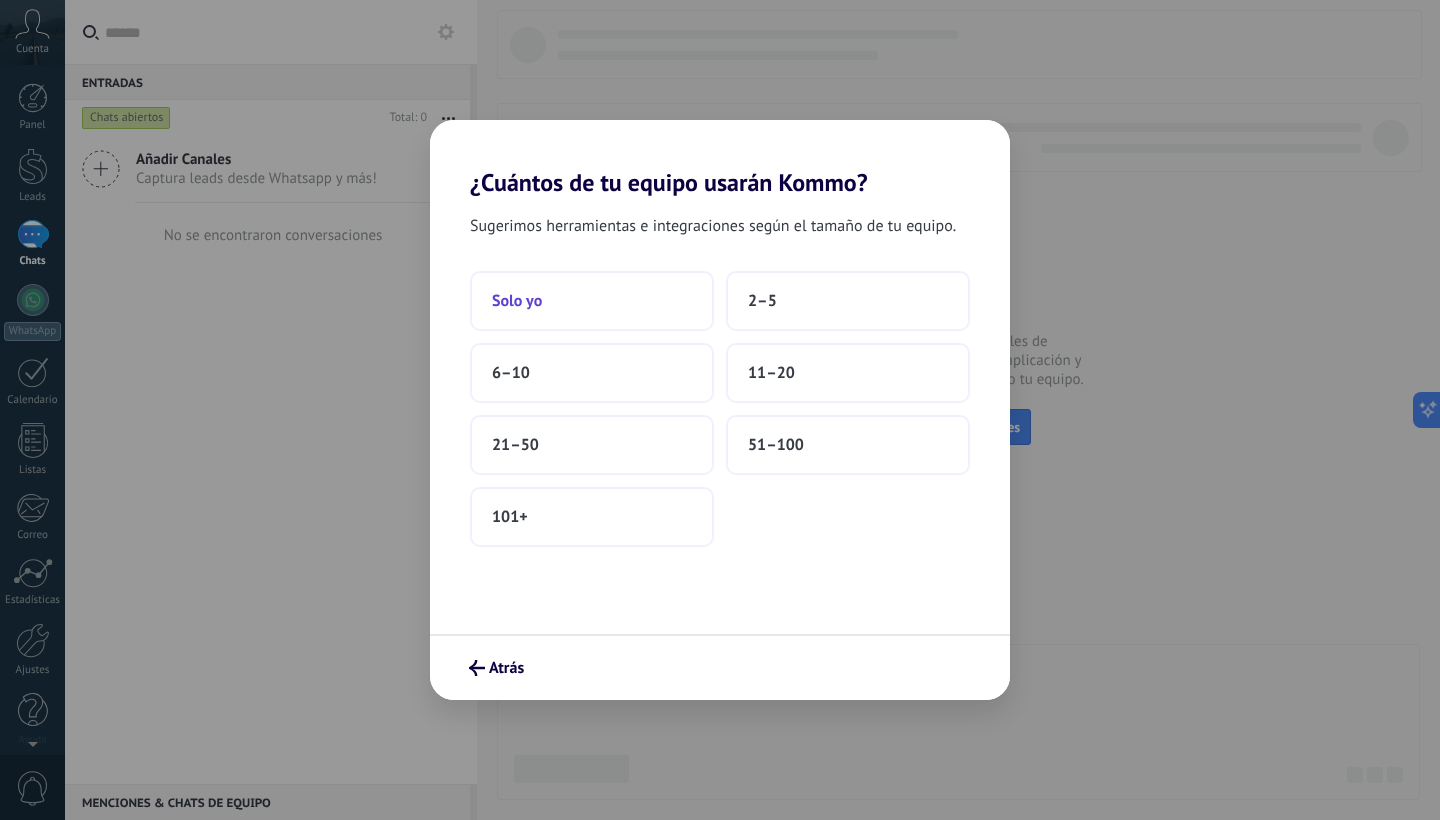 click on "Solo yo" at bounding box center [592, 301] 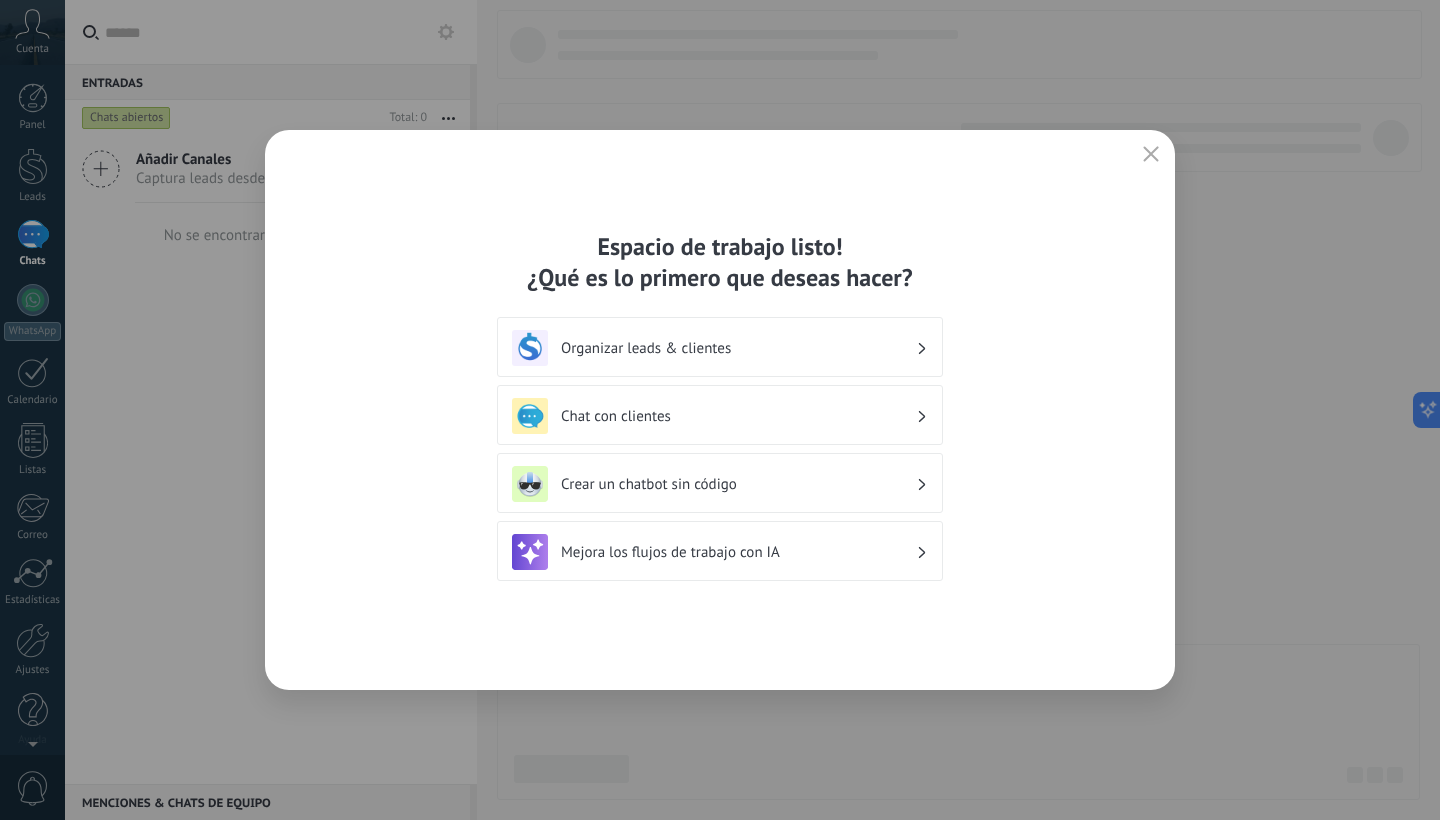 click on "Organizar leads & clientes" at bounding box center [738, 348] 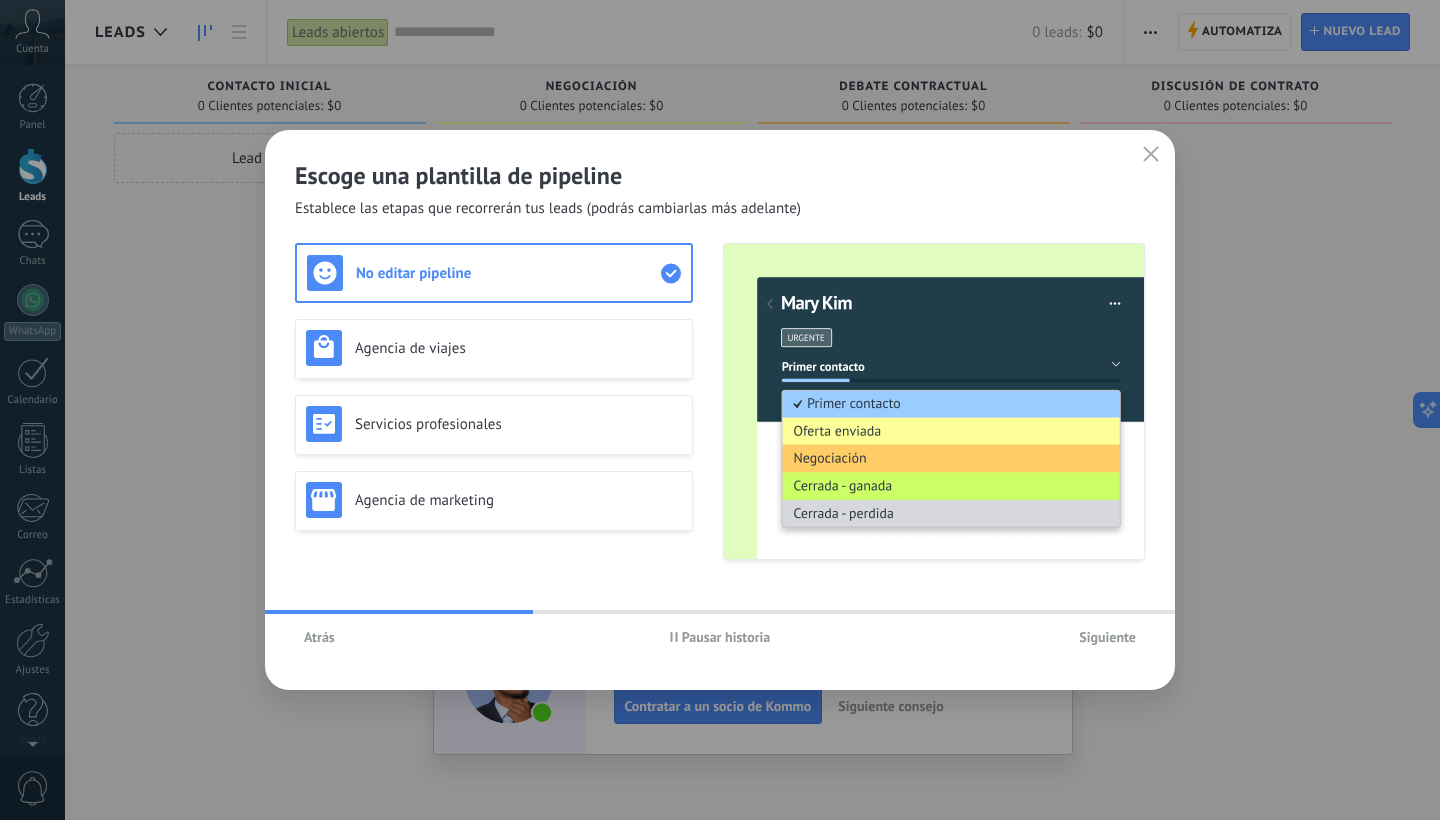 click on "Atrás" at bounding box center (319, 637) 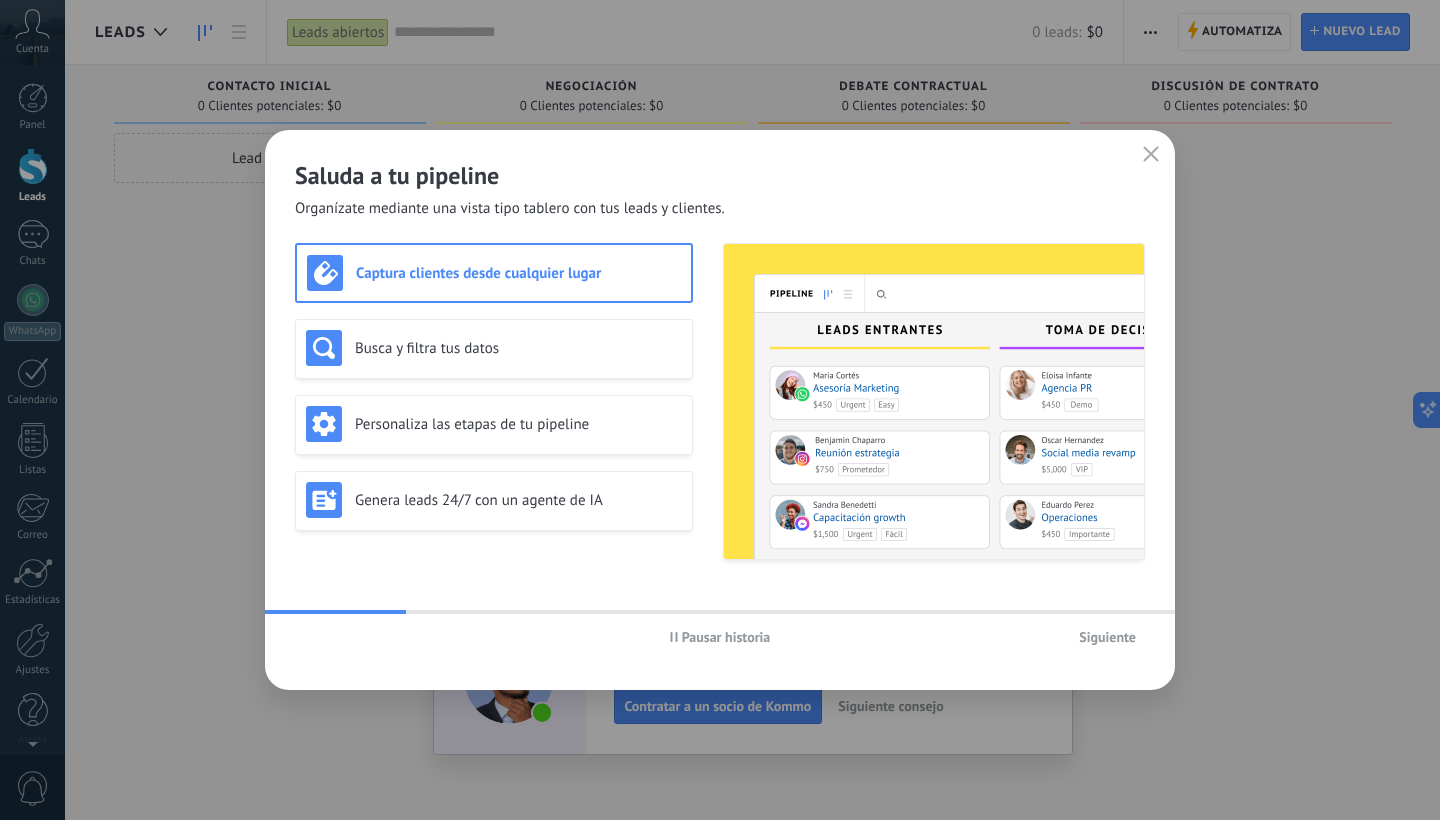 click 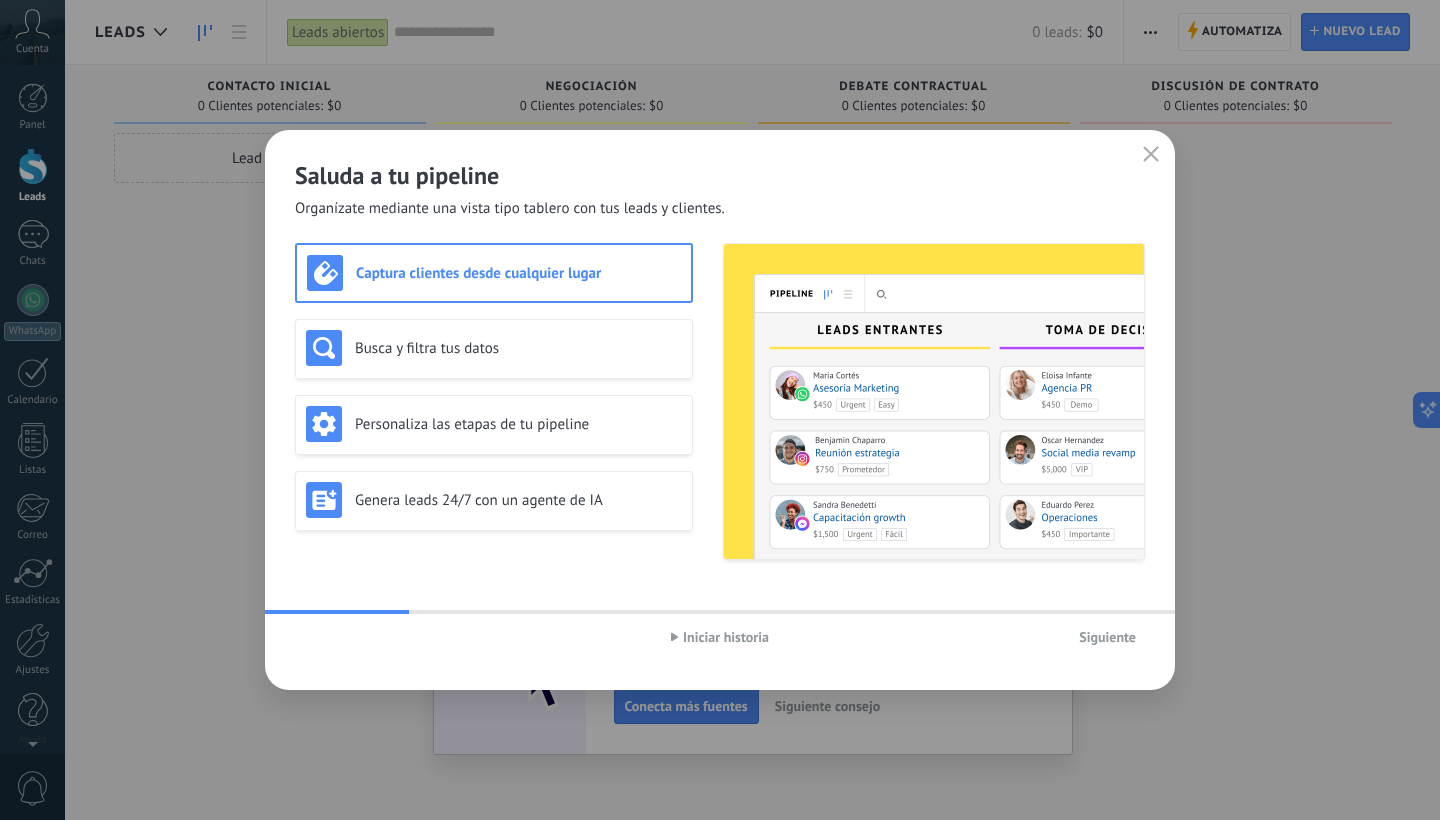 click 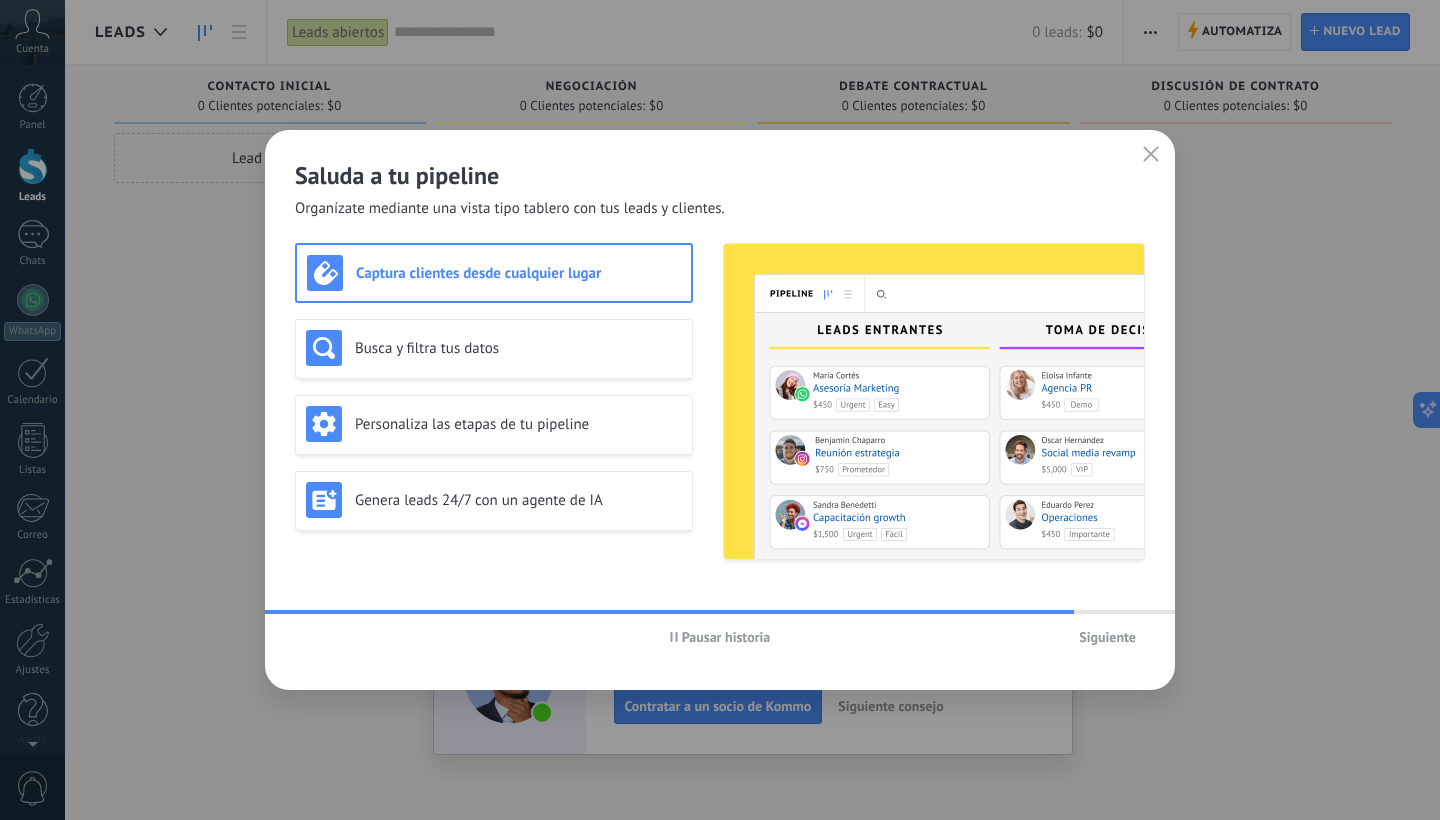 click on "Siguiente" at bounding box center (1107, 637) 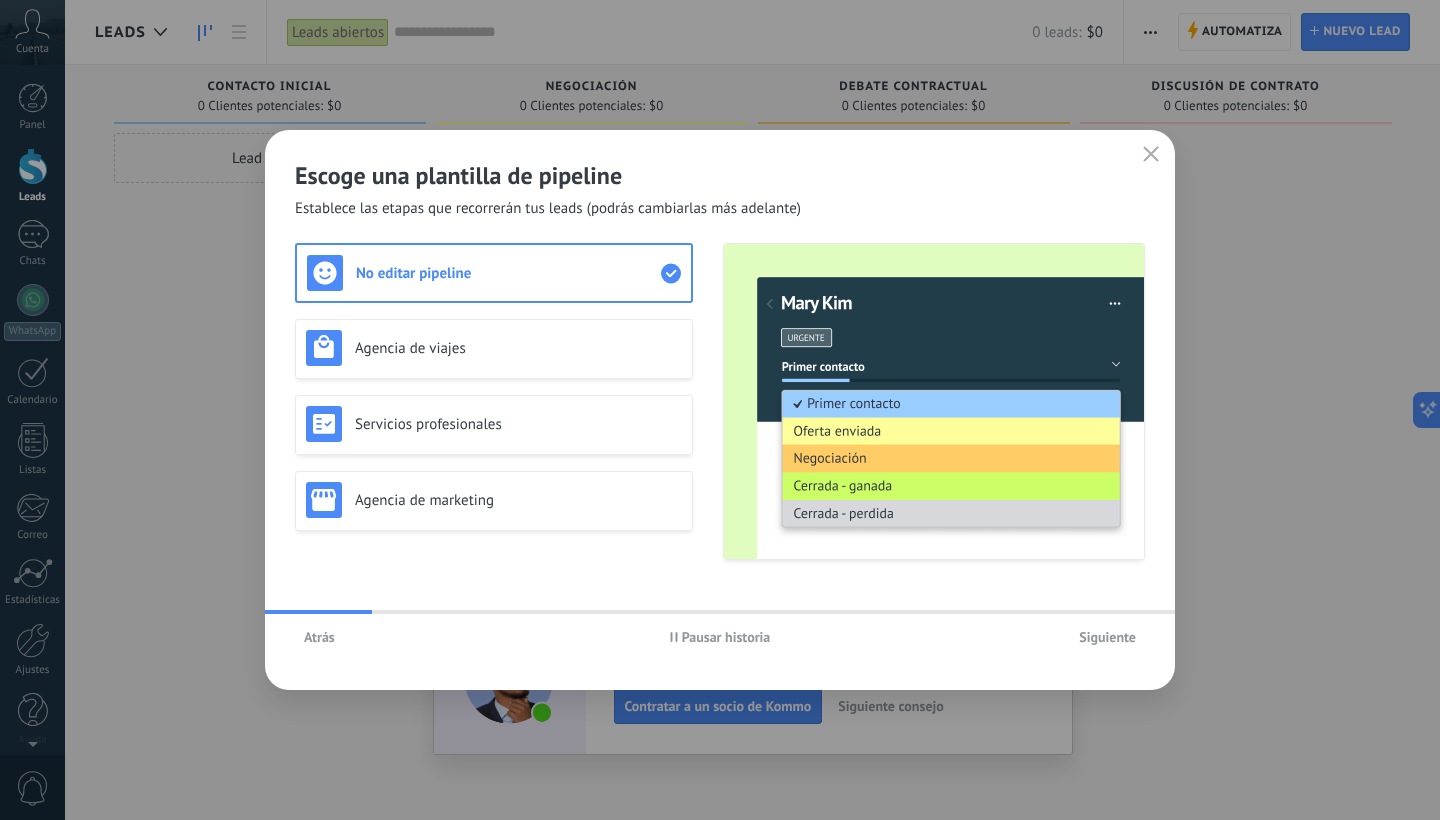 click on "Atrás" at bounding box center [319, 637] 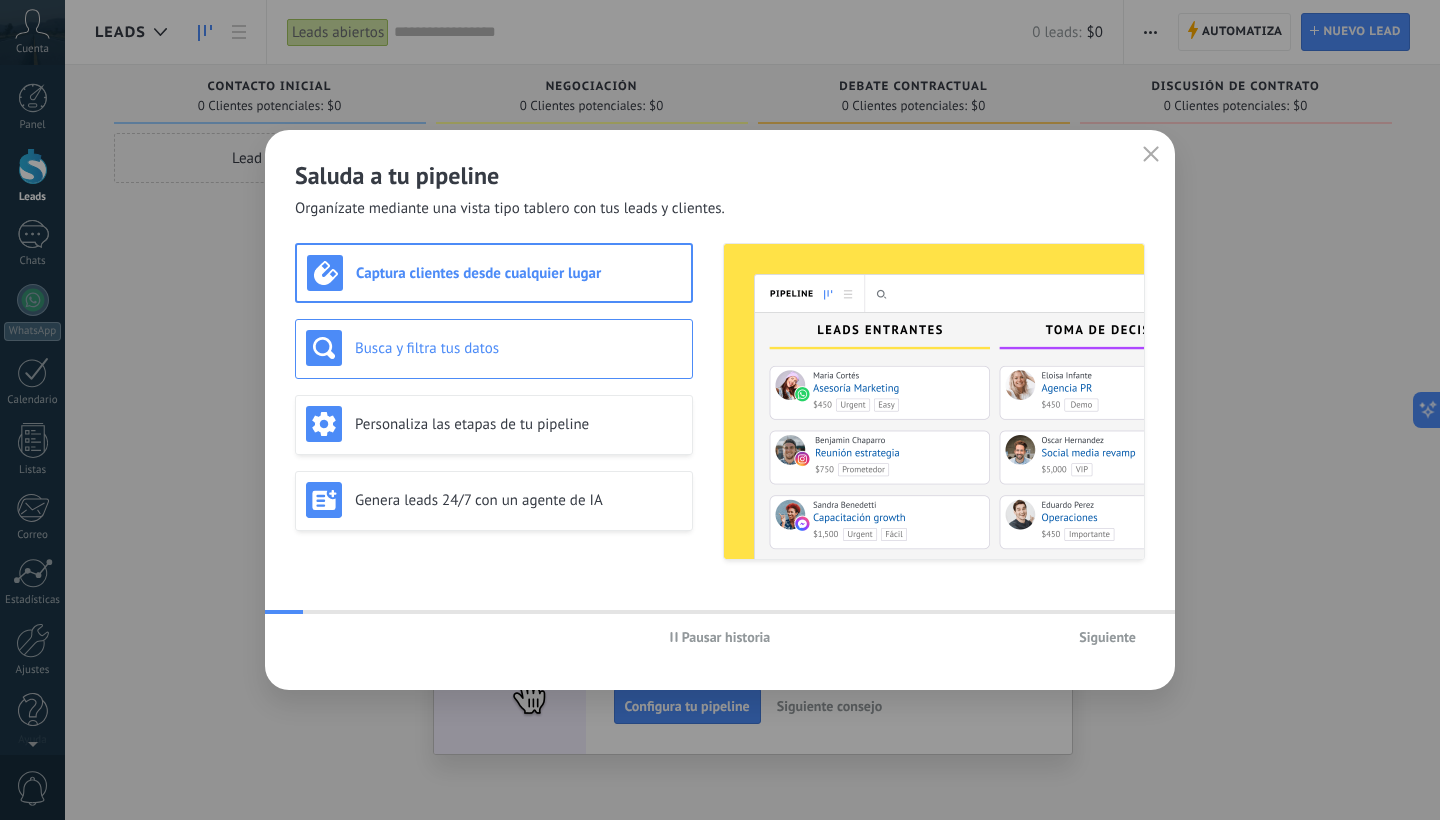 click on "Busca y filtra tus datos" at bounding box center [518, 348] 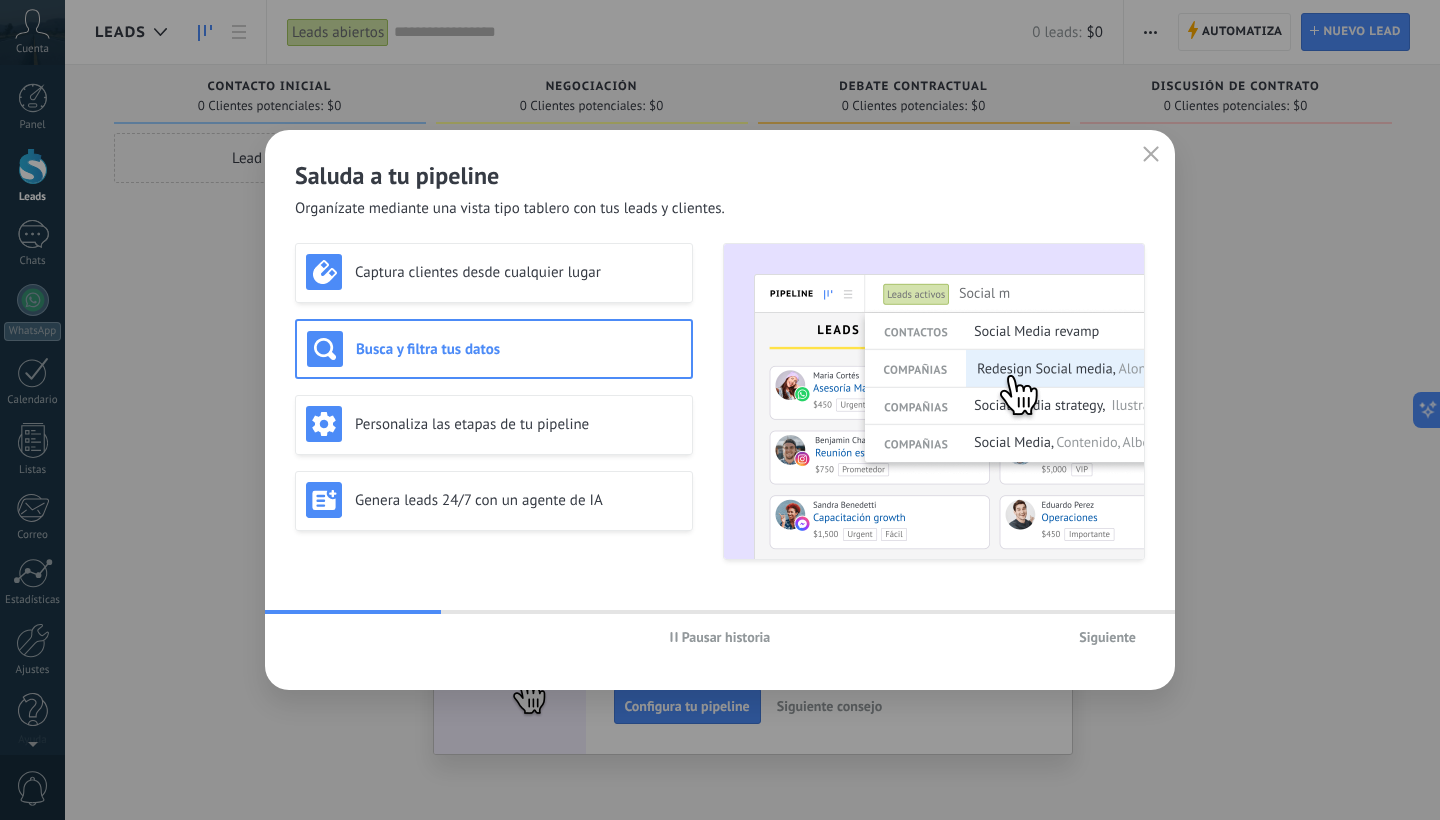 click 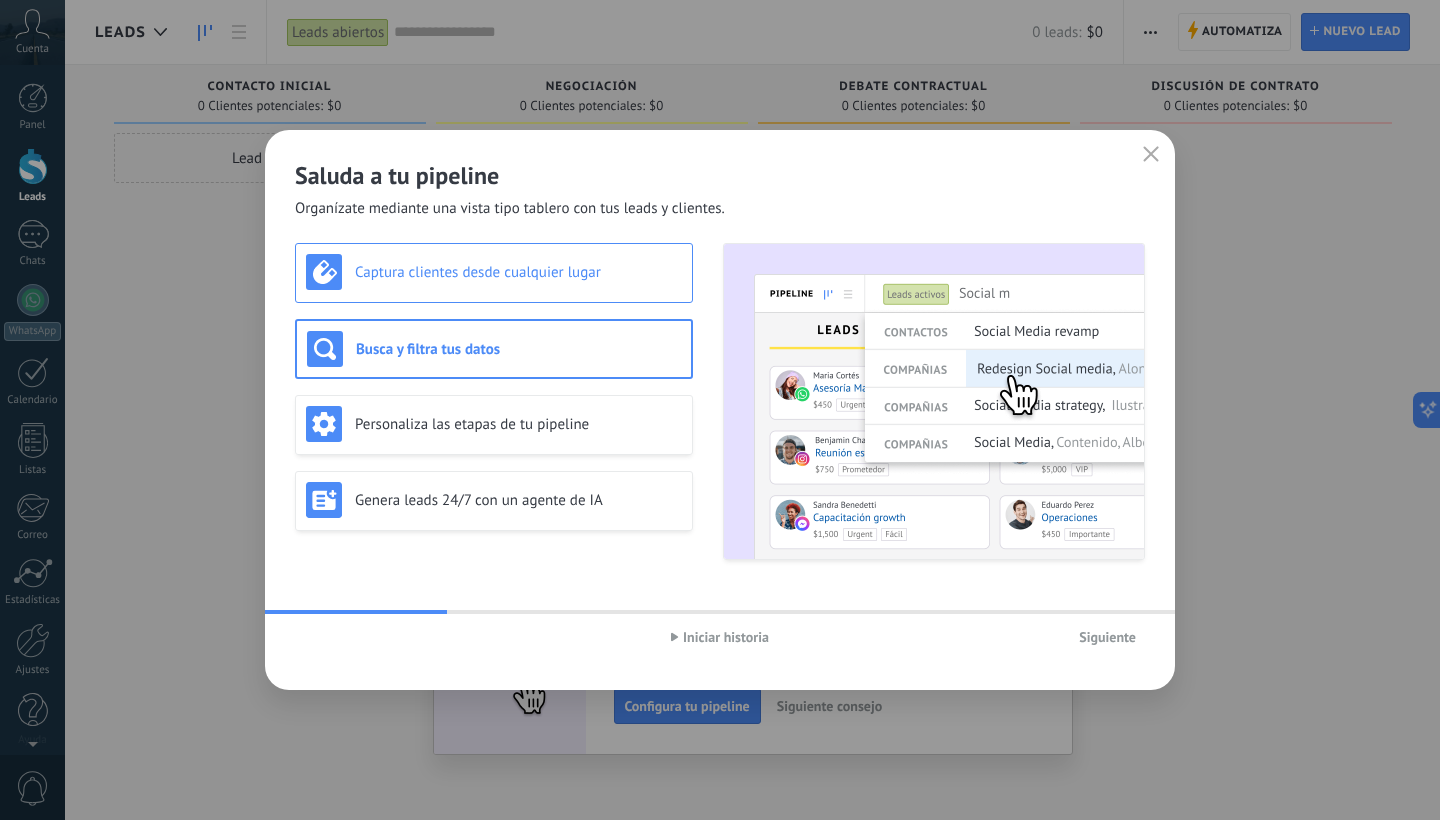 click on "Captura clientes desde cualquier lugar" at bounding box center [494, 272] 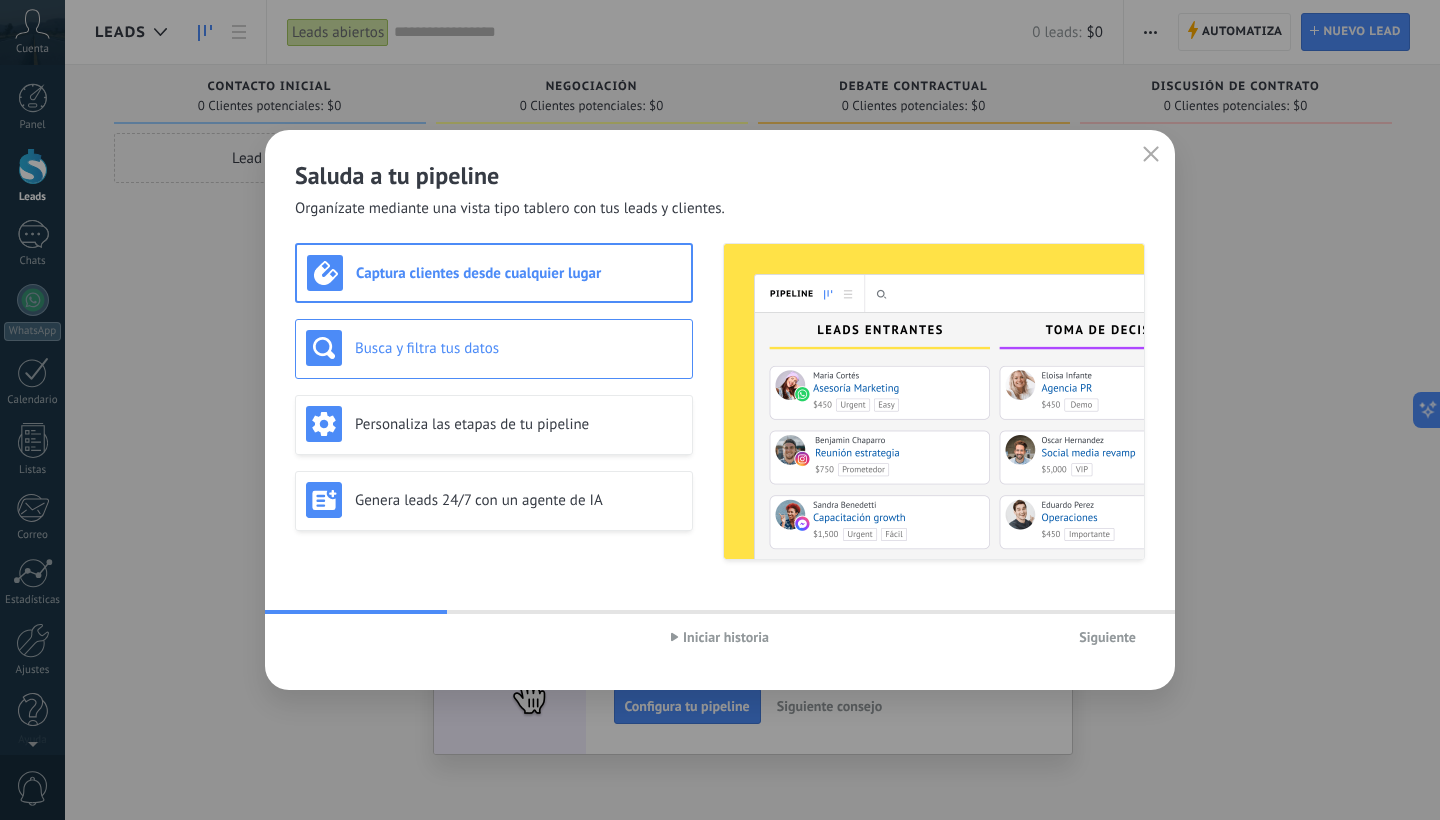 click on "Busca y filtra tus datos" at bounding box center (518, 348) 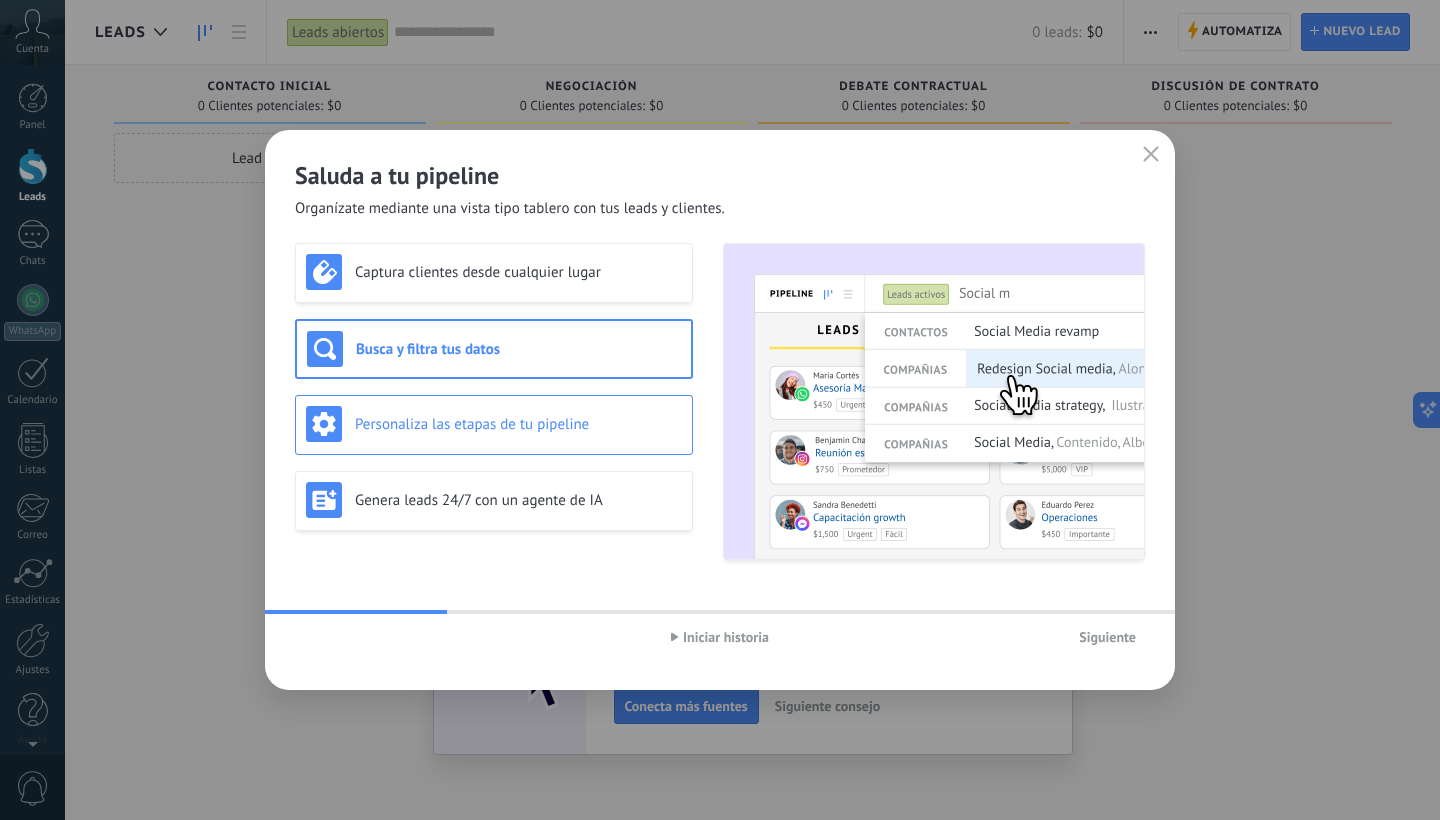 click on "Personaliza las etapas de tu pipeline" at bounding box center [518, 424] 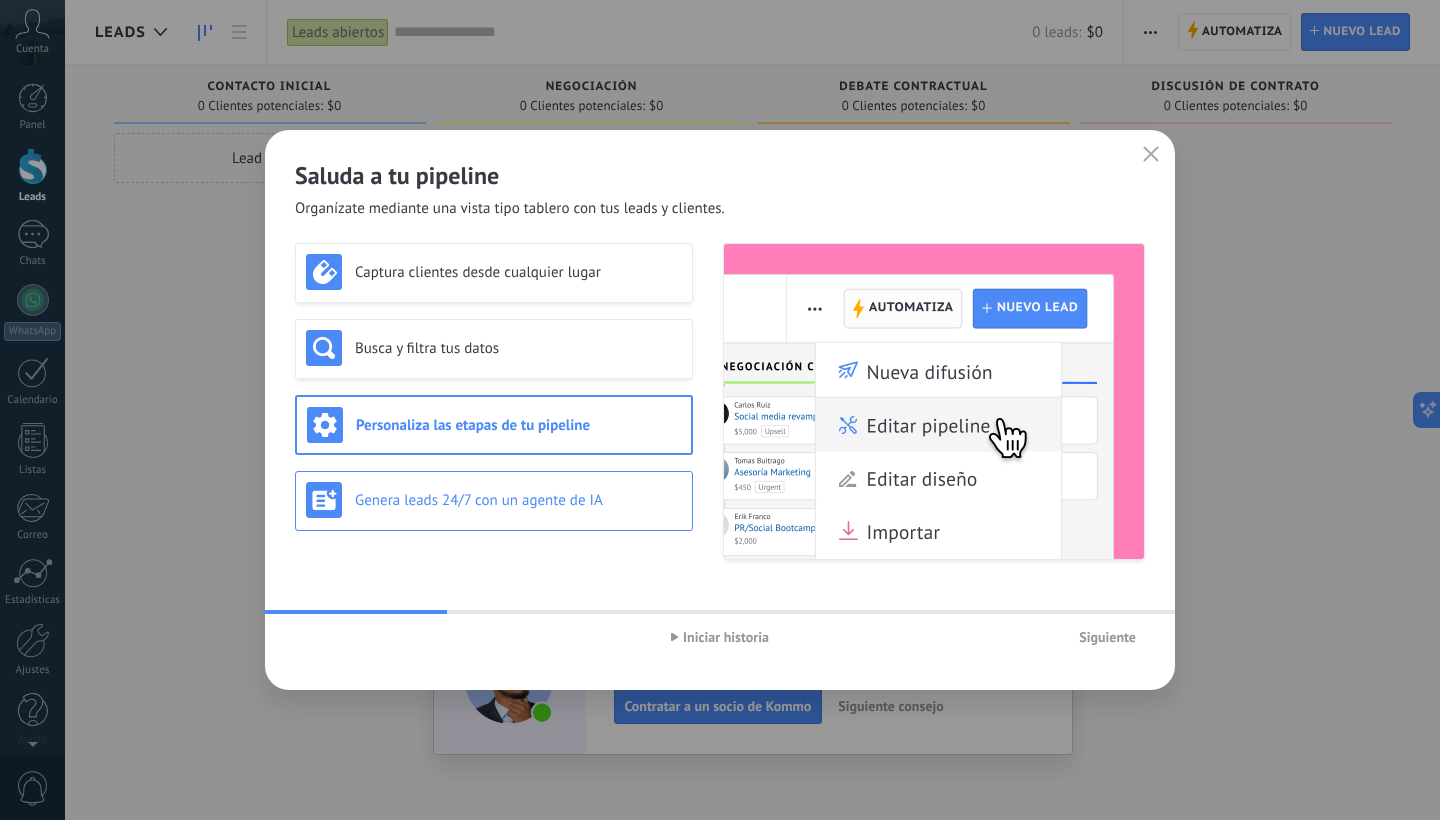 click on "Genera leads 24/7 con un agente de IA" at bounding box center [518, 500] 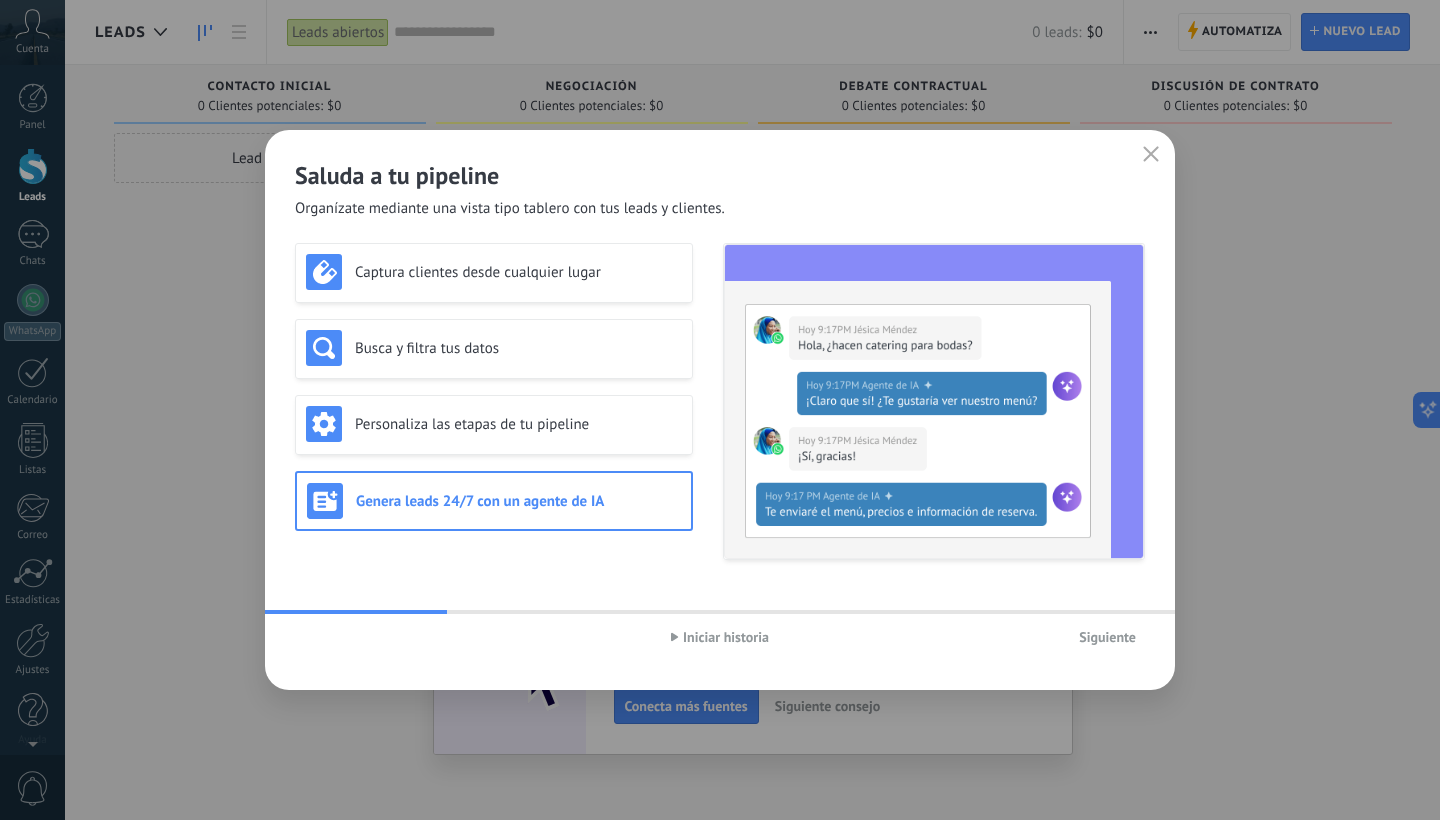 click 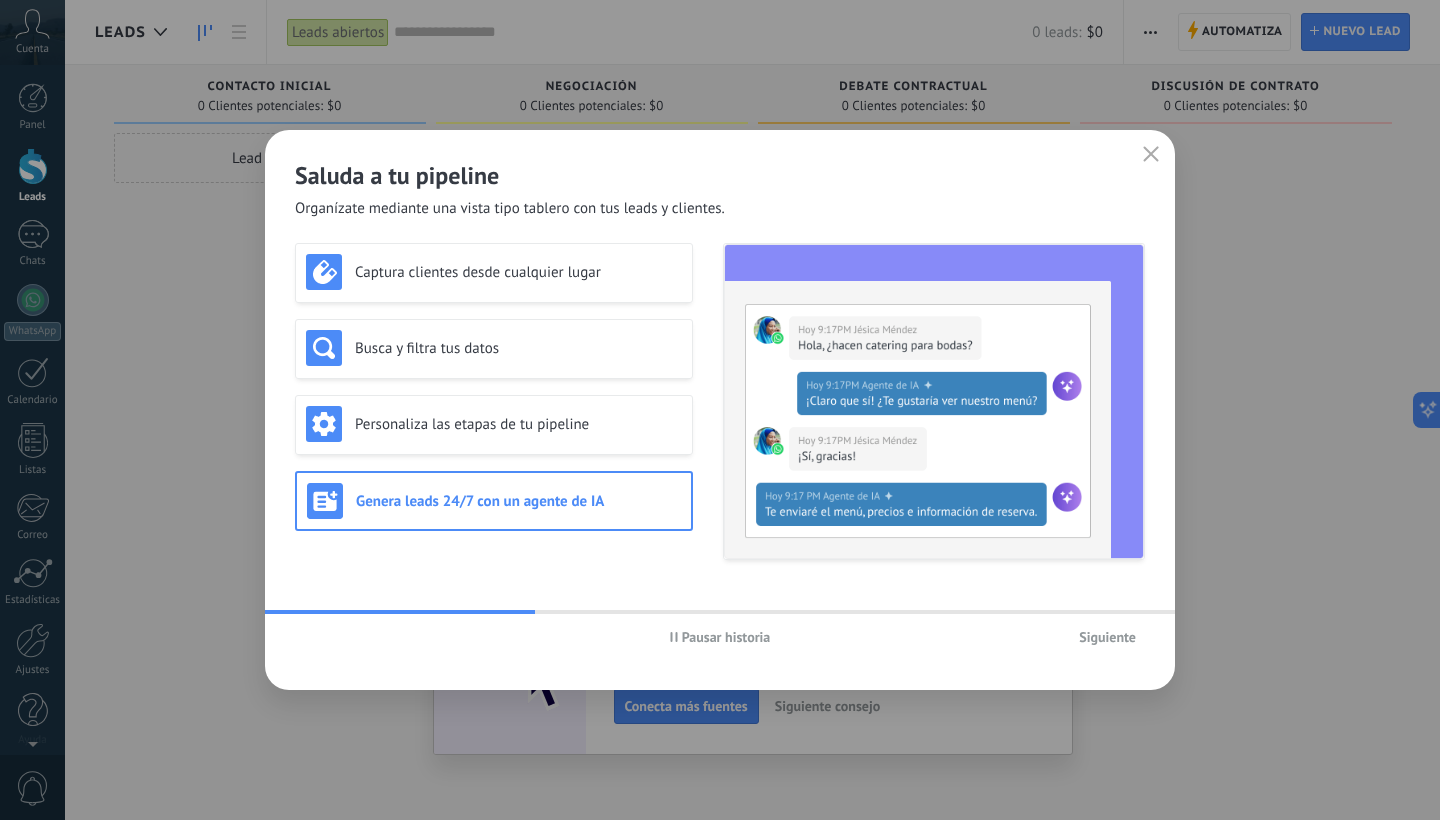 click on "Siguiente" at bounding box center [1107, 637] 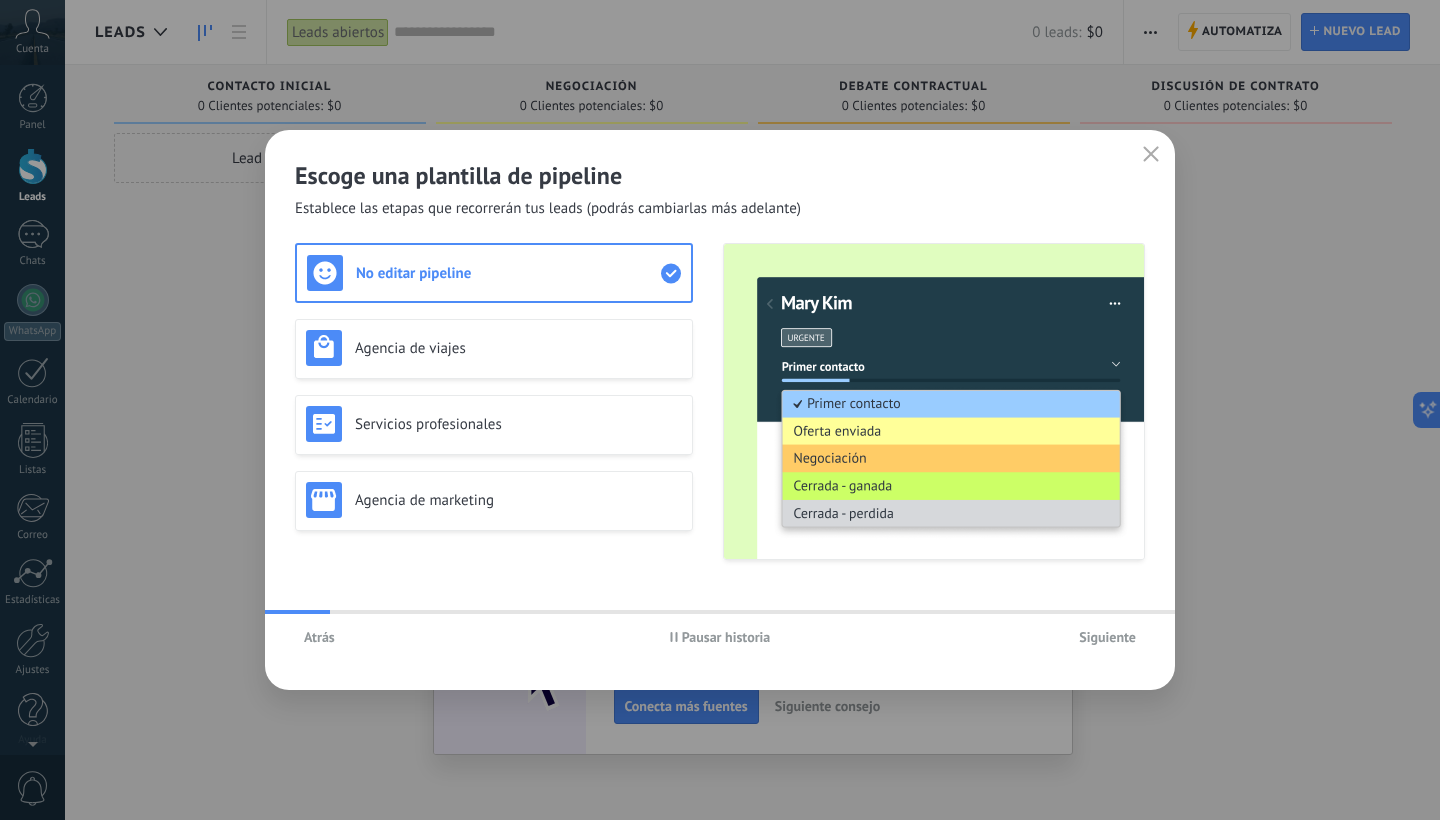 click on "Pausar historia" at bounding box center [720, 637] 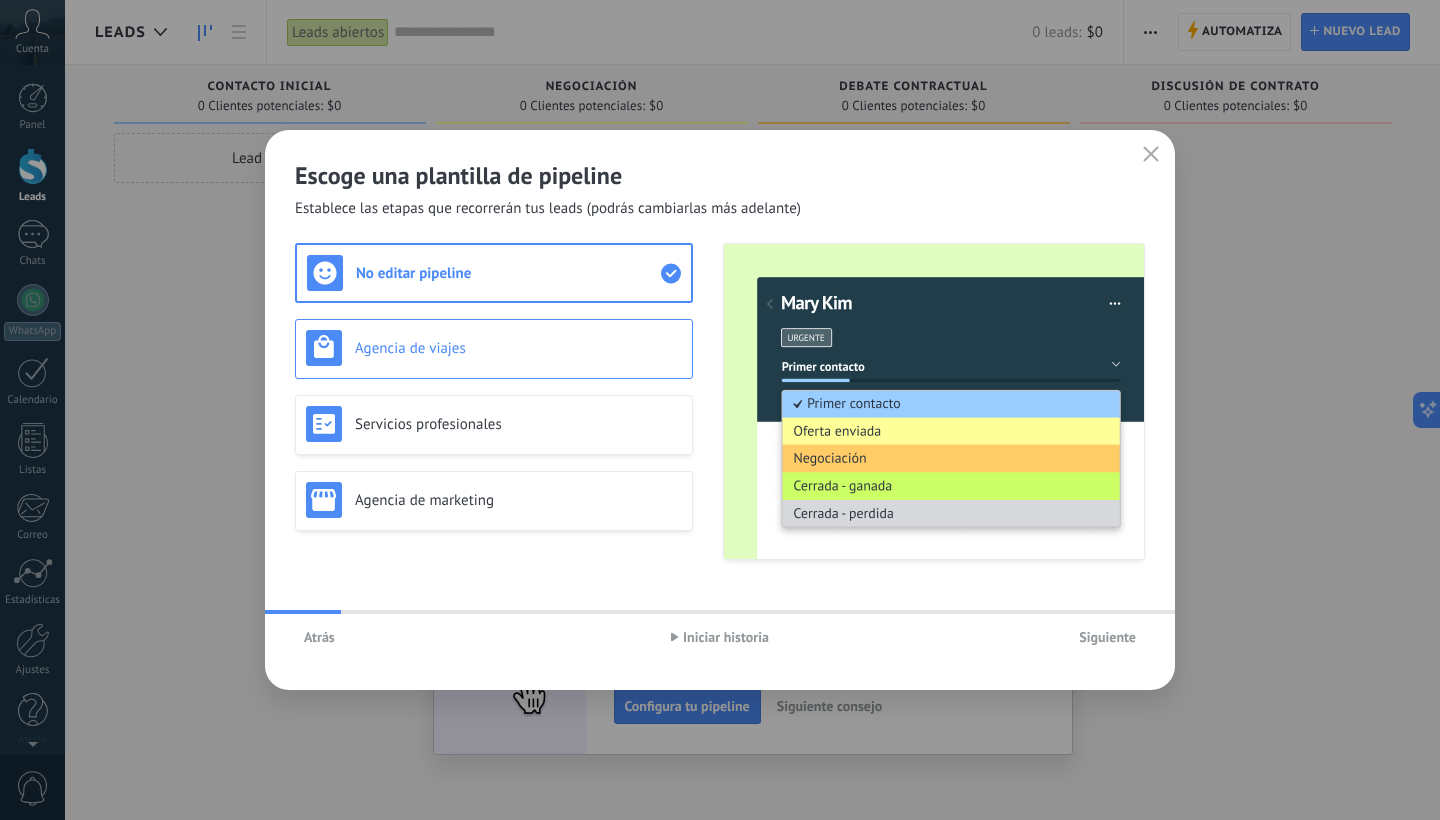 click on "Agencia de viajes" at bounding box center (494, 348) 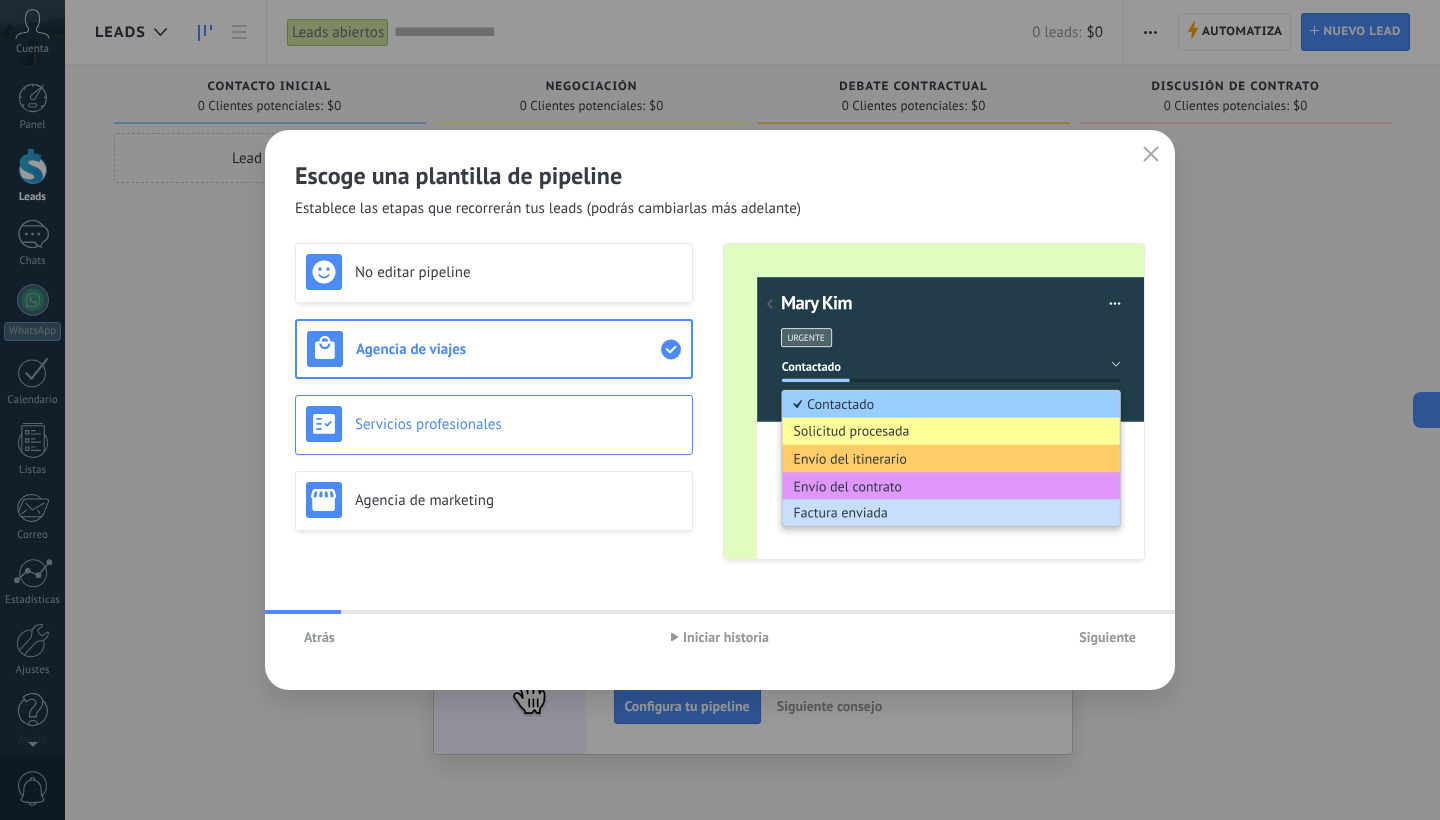 click on "Servicios profesionales" at bounding box center [494, 424] 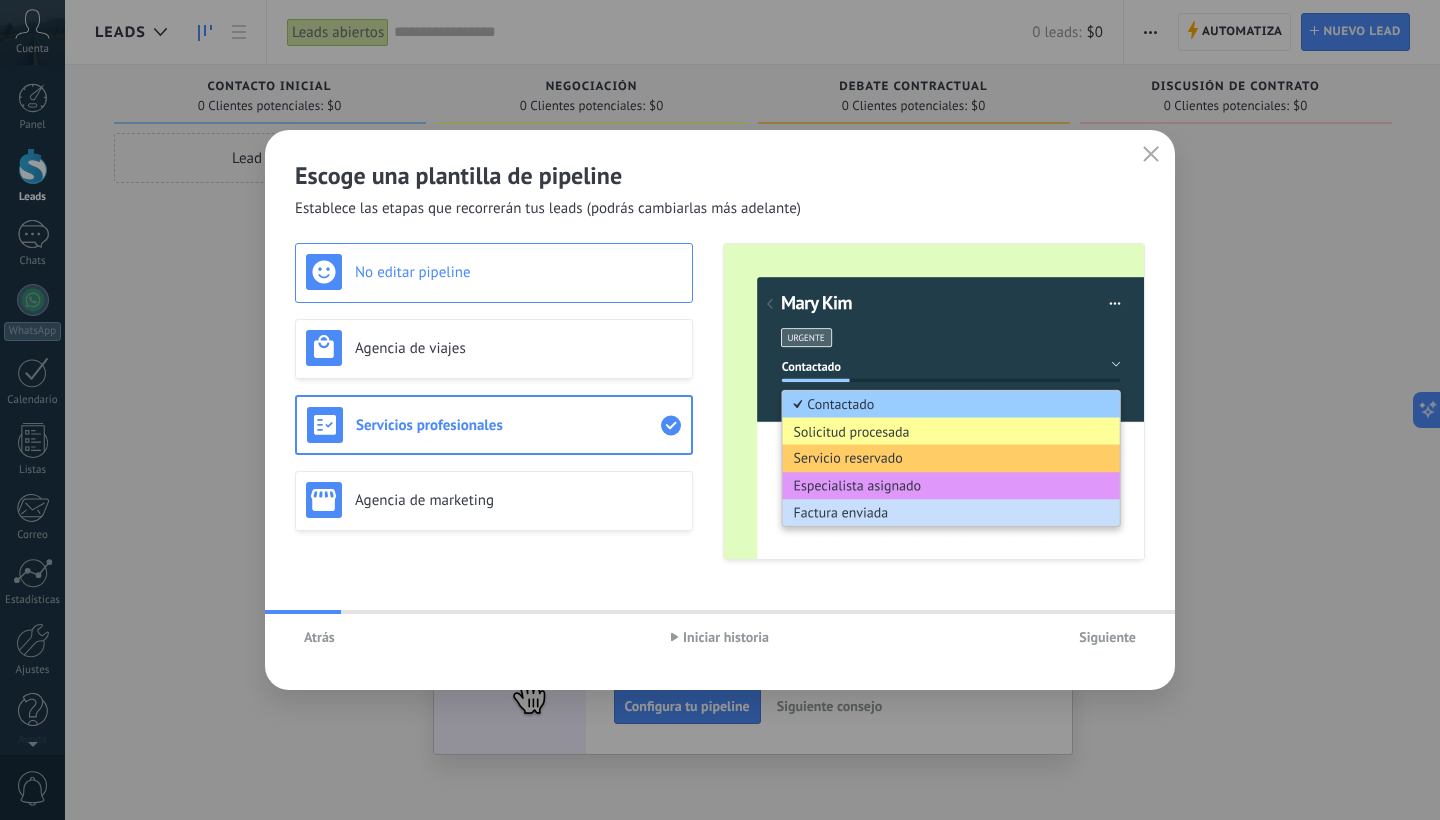 click on "No editar pipeline" at bounding box center (494, 273) 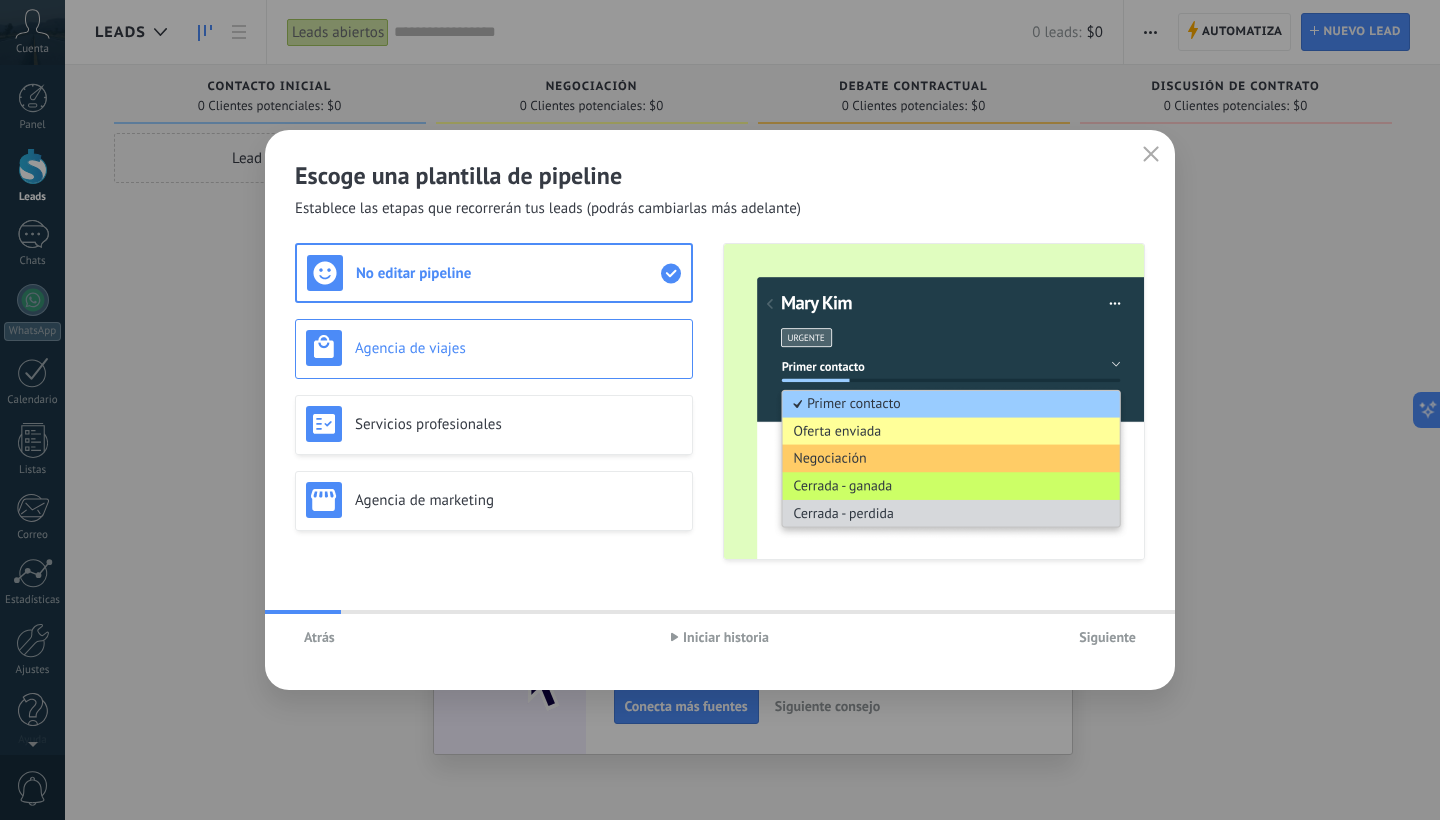 click on "Agencia de viajes" at bounding box center (518, 348) 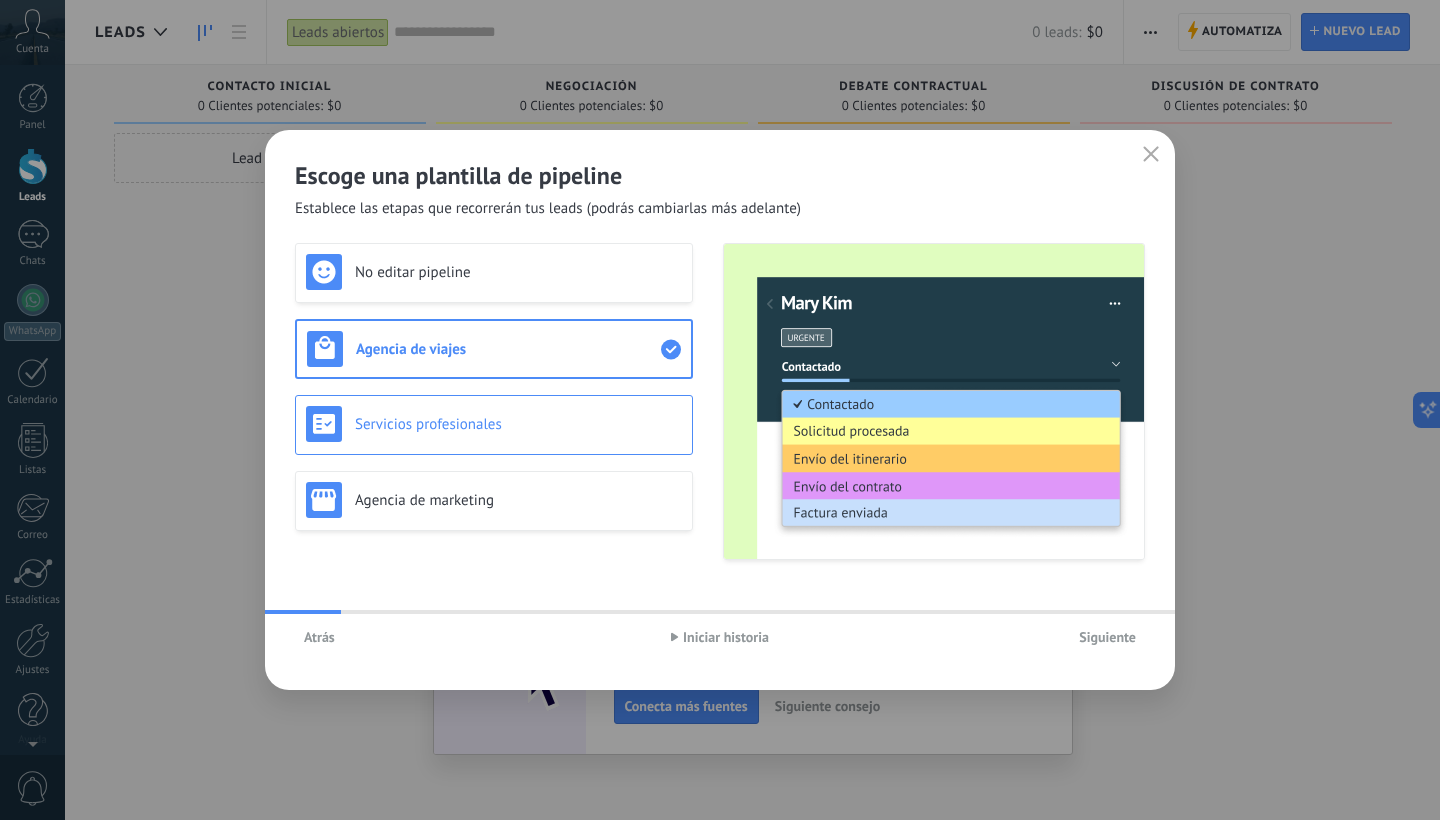 click on "Servicios profesionales" at bounding box center [518, 424] 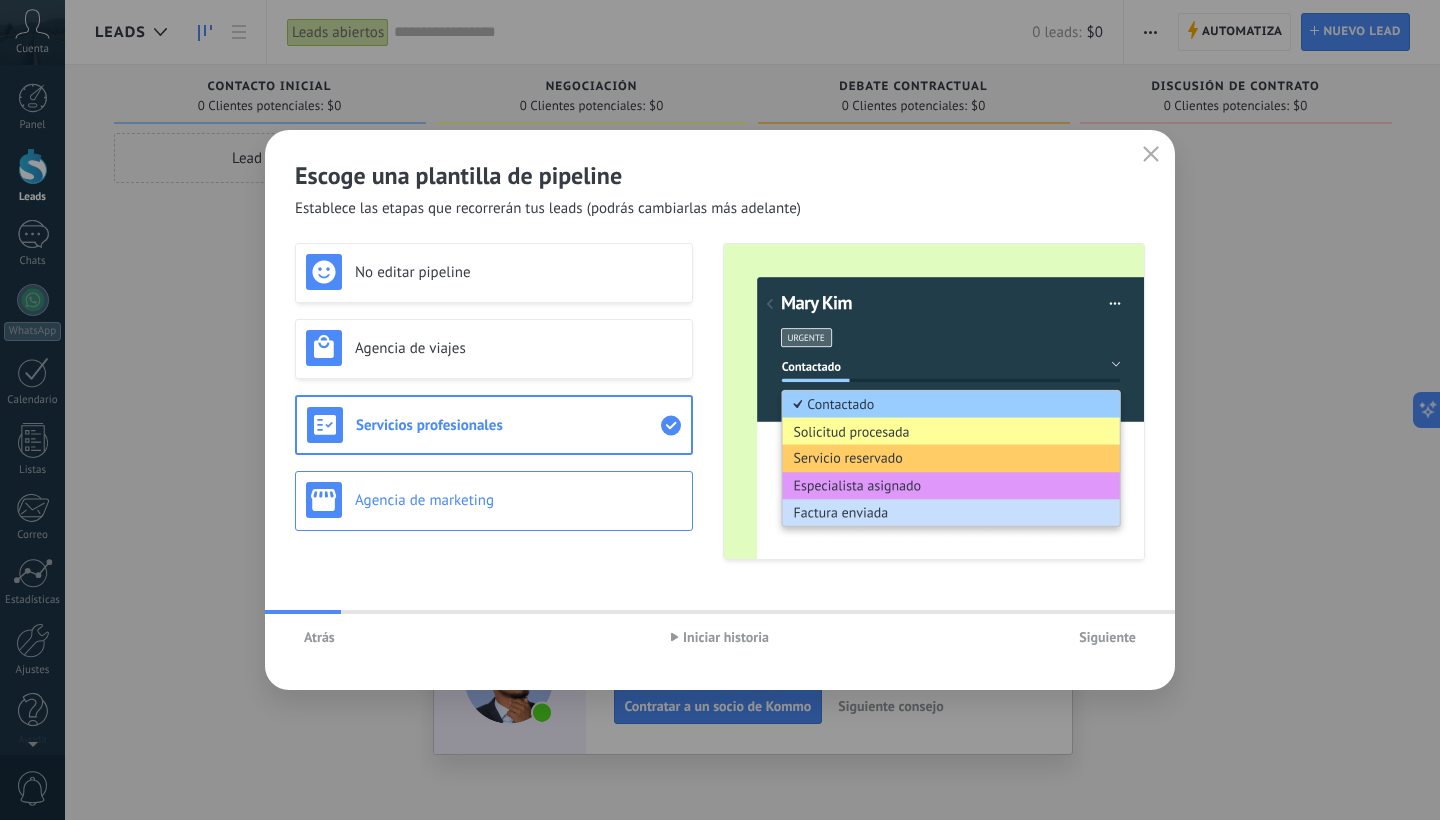 click on "Agencia de marketing" at bounding box center (518, 500) 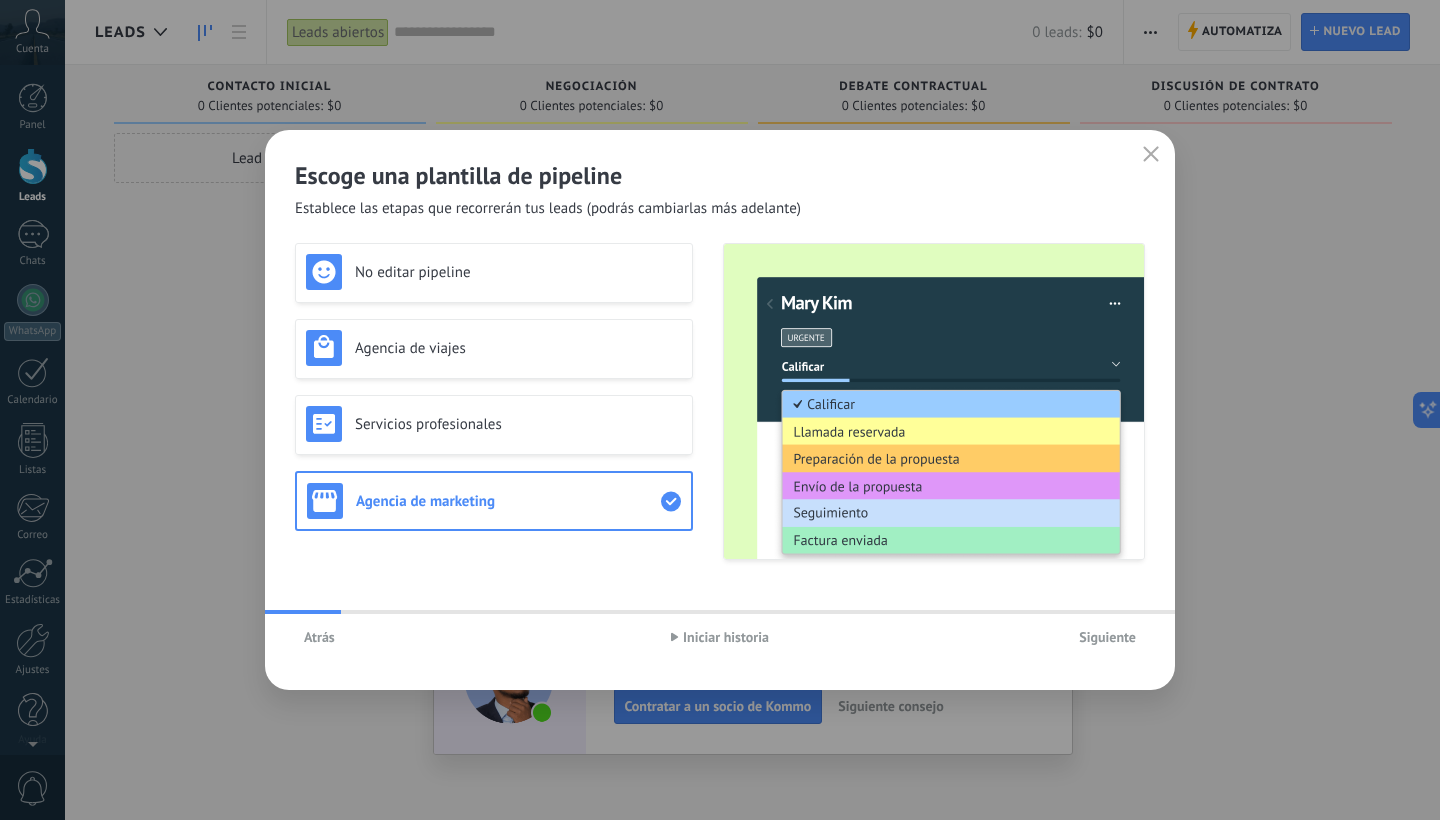 click on "Siguiente" at bounding box center (1107, 637) 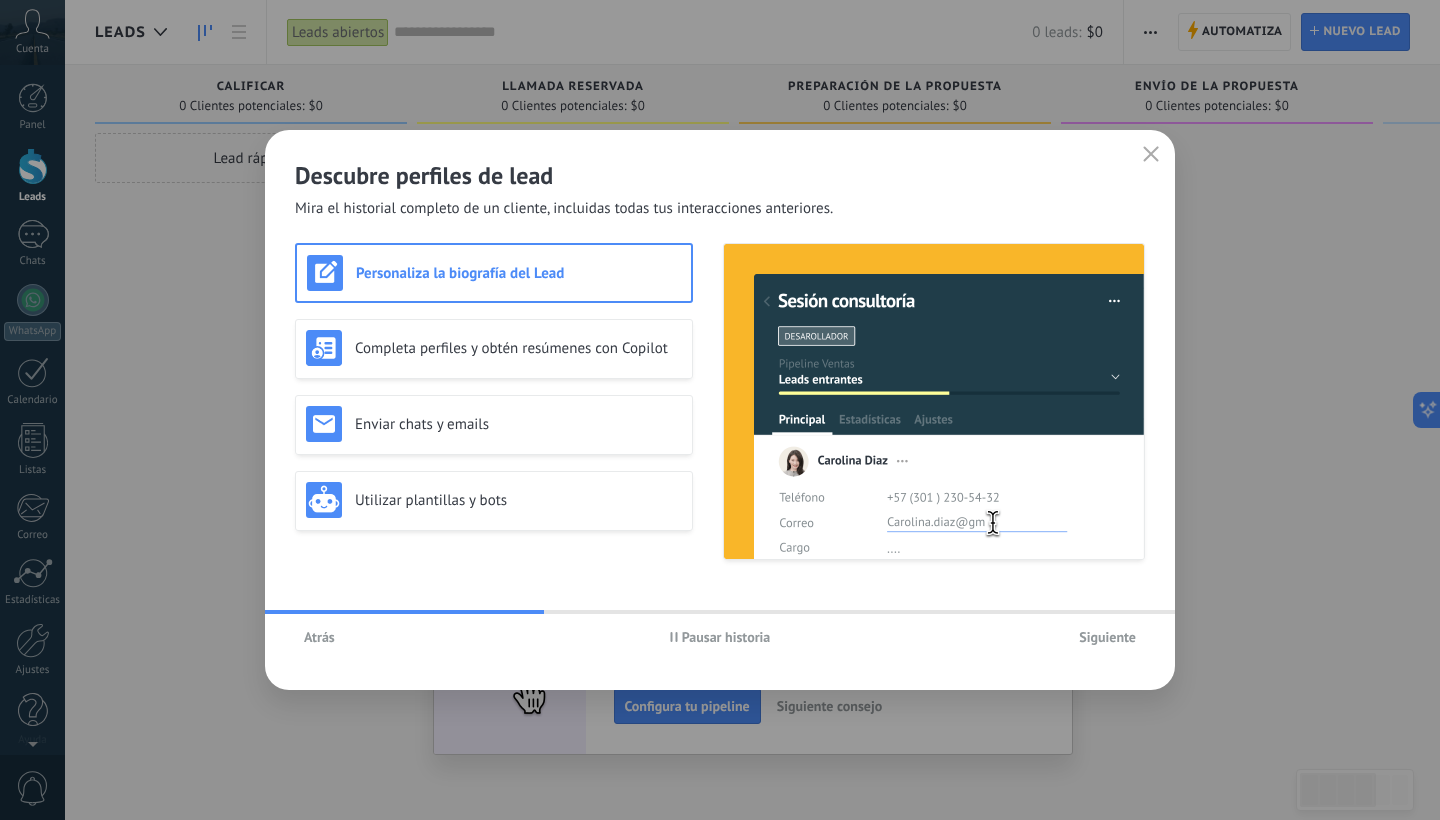 click on "Pausar historia" at bounding box center (720, 637) 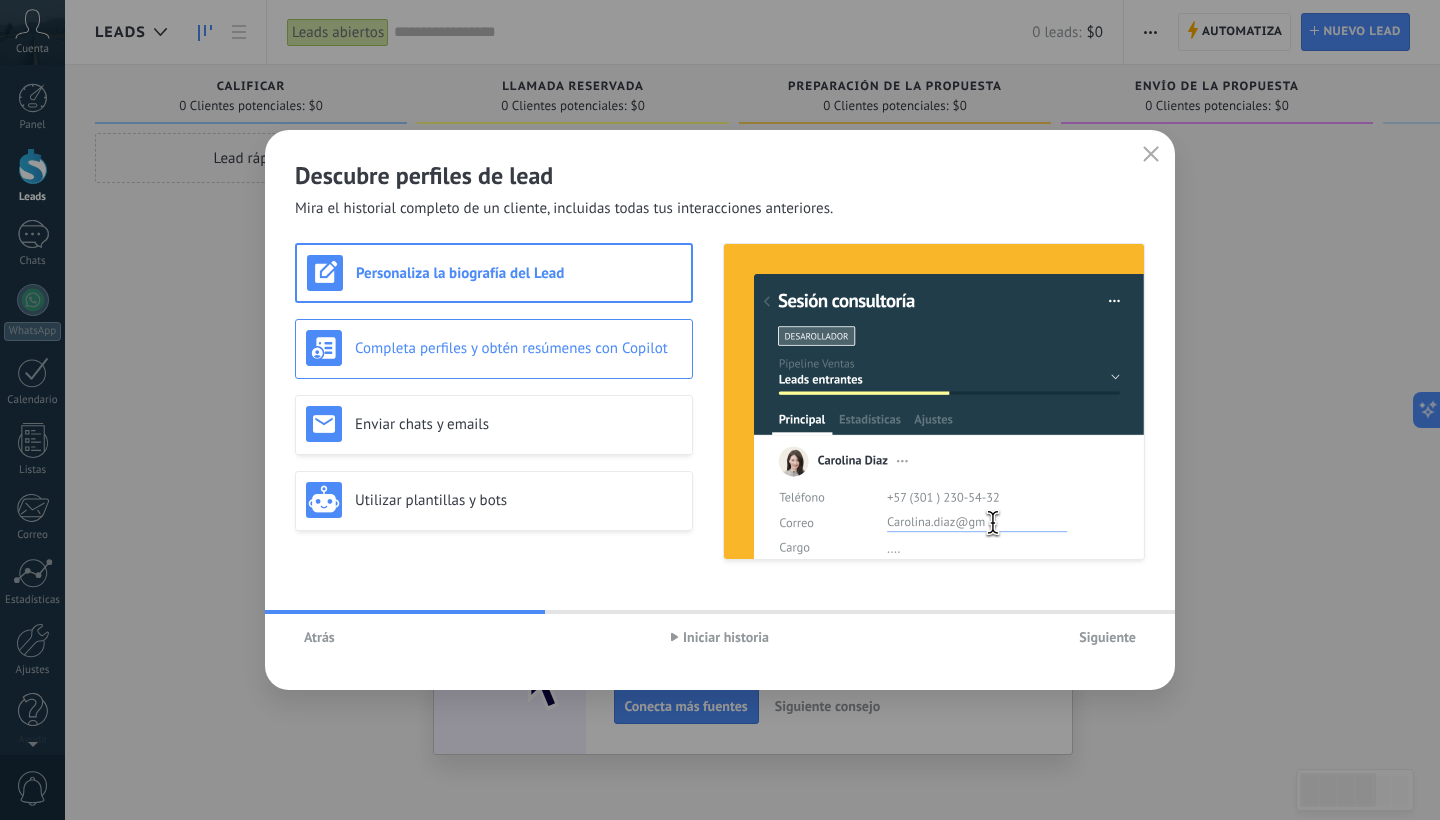 click on "Completa perfiles y obtén resúmenes con Copilot" at bounding box center [494, 349] 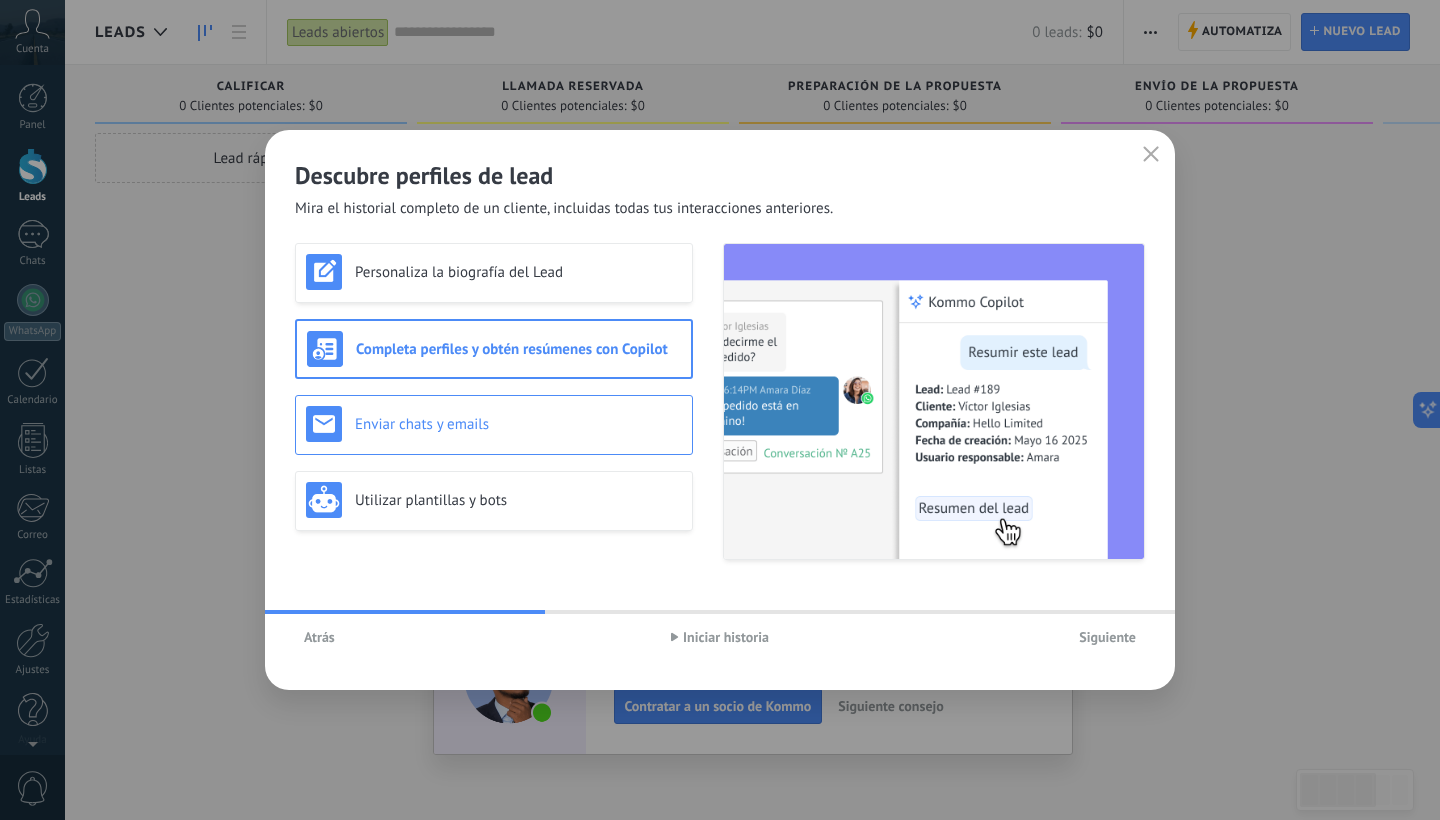 click on "Enviar chats y emails" at bounding box center (518, 424) 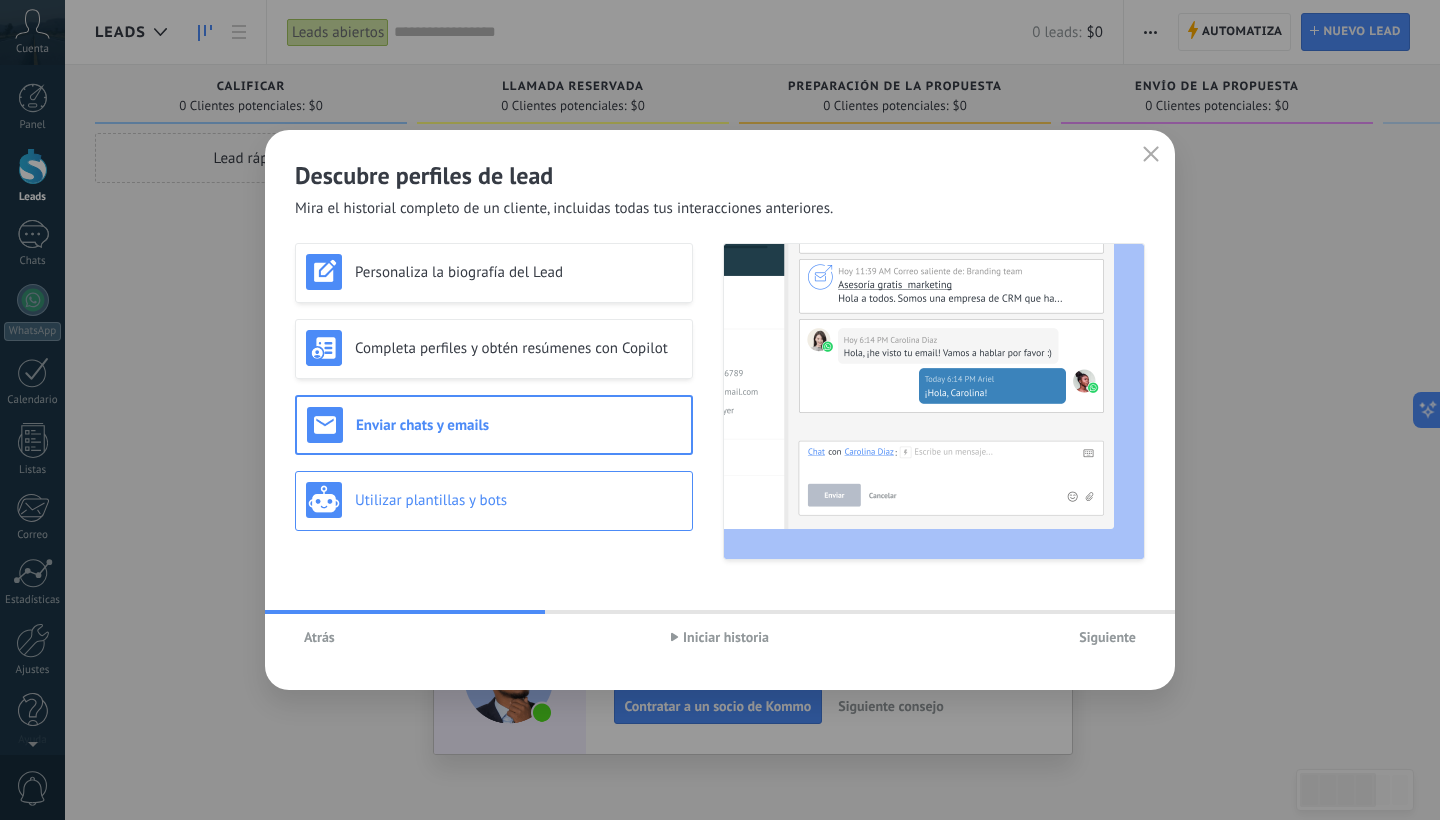 click on "Utilizar plantillas y bots" at bounding box center [518, 500] 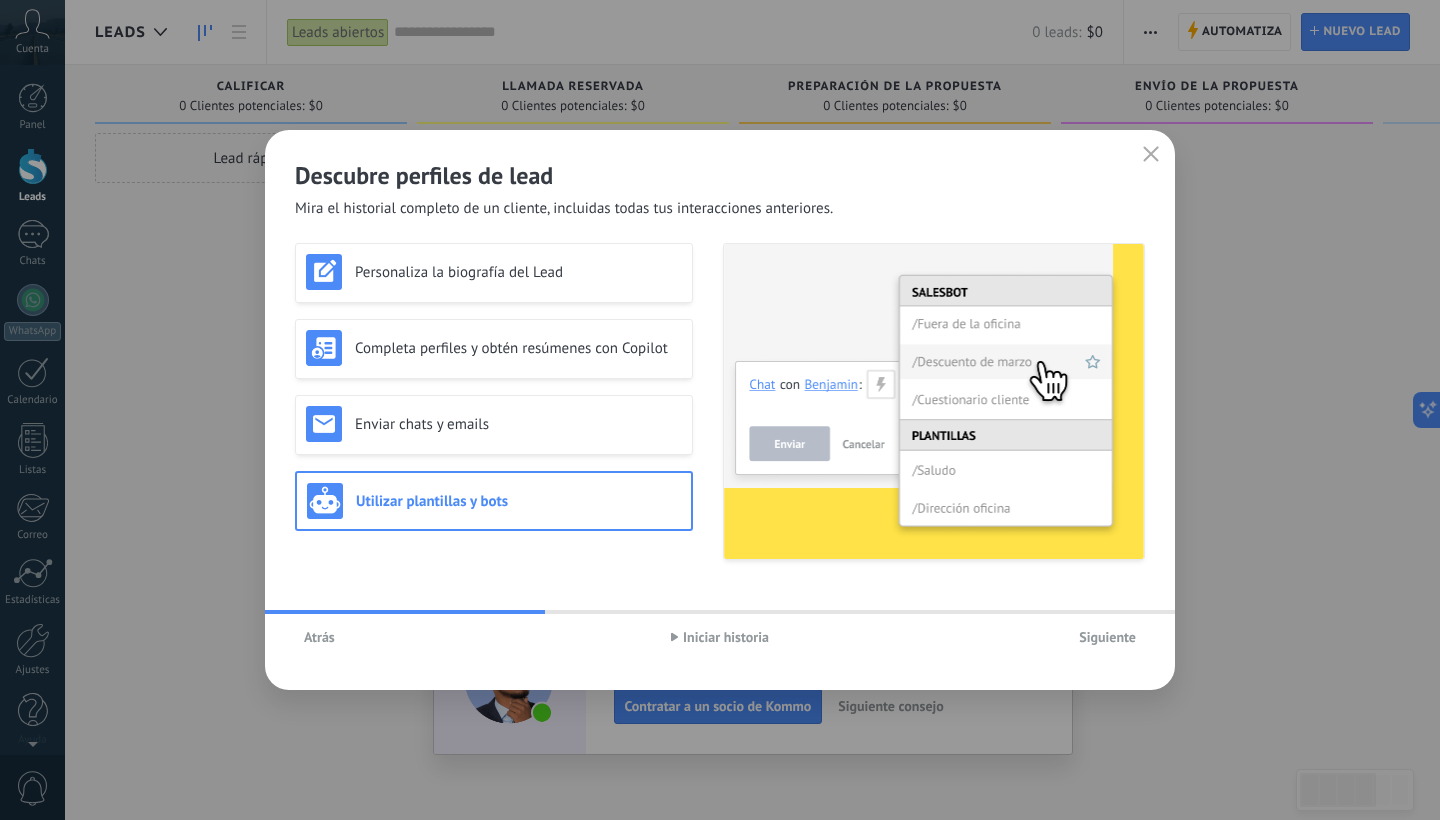 click on "Siguiente" at bounding box center (1107, 637) 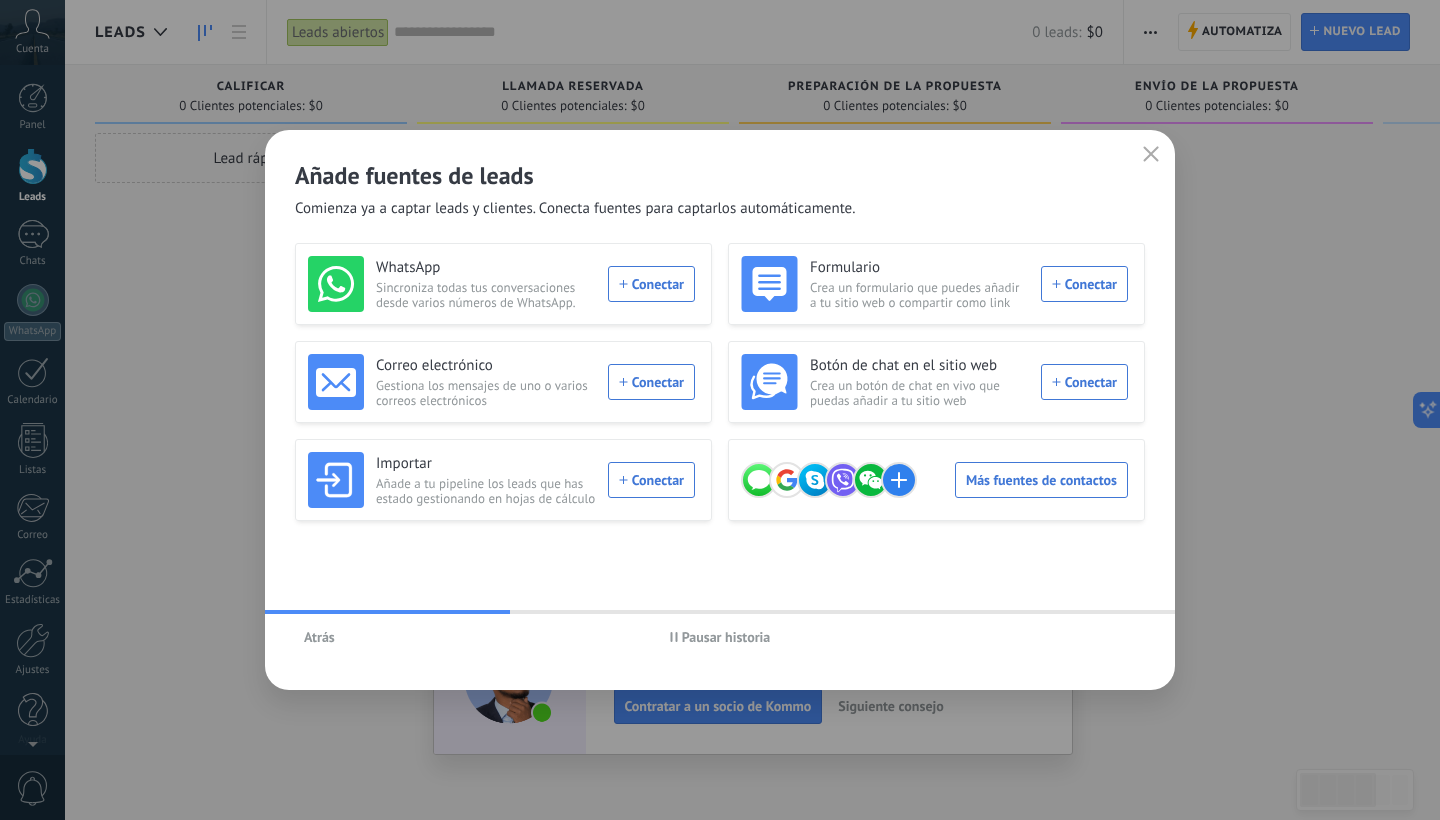 click on "Pausar historia" at bounding box center [720, 637] 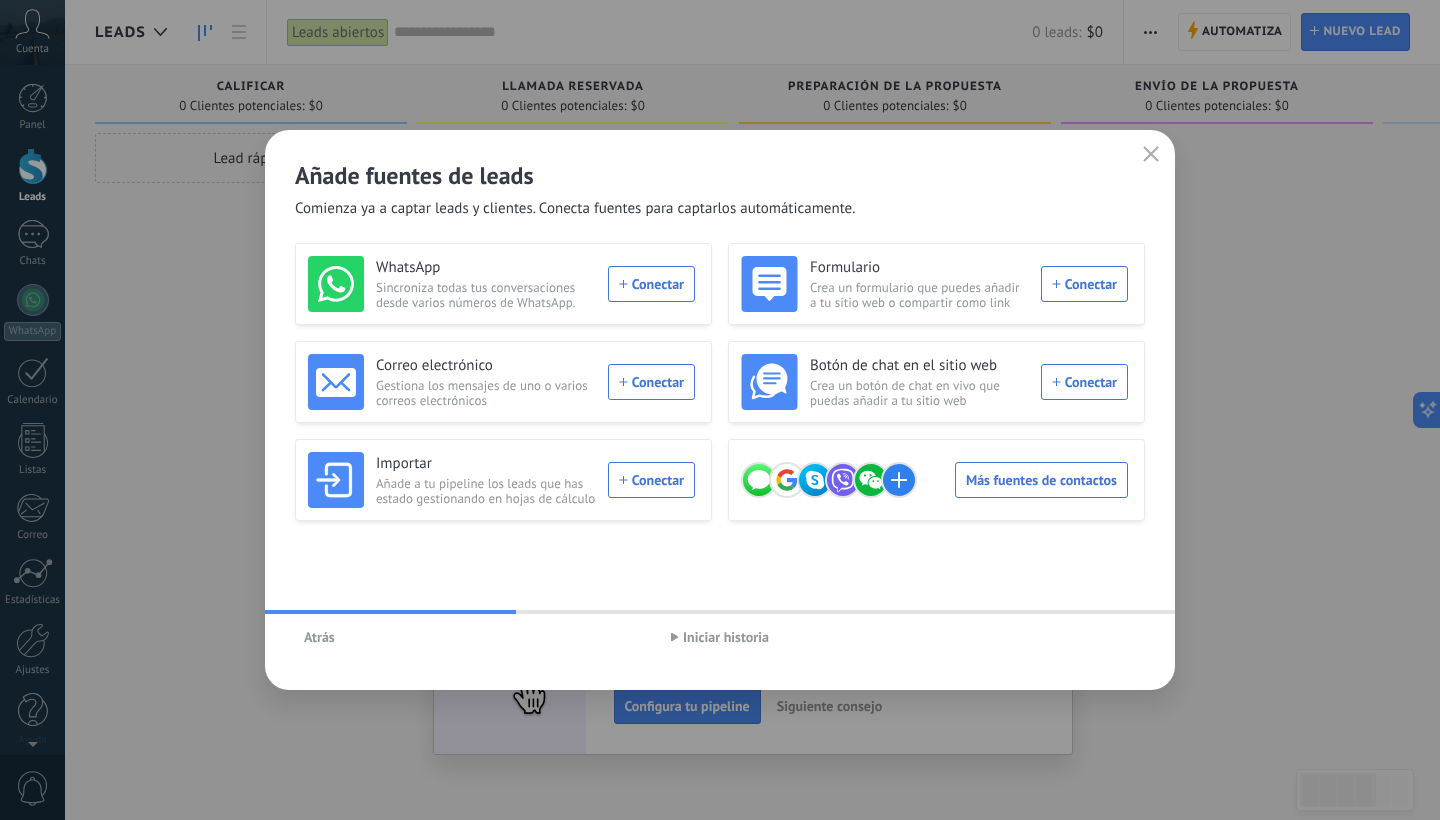 click 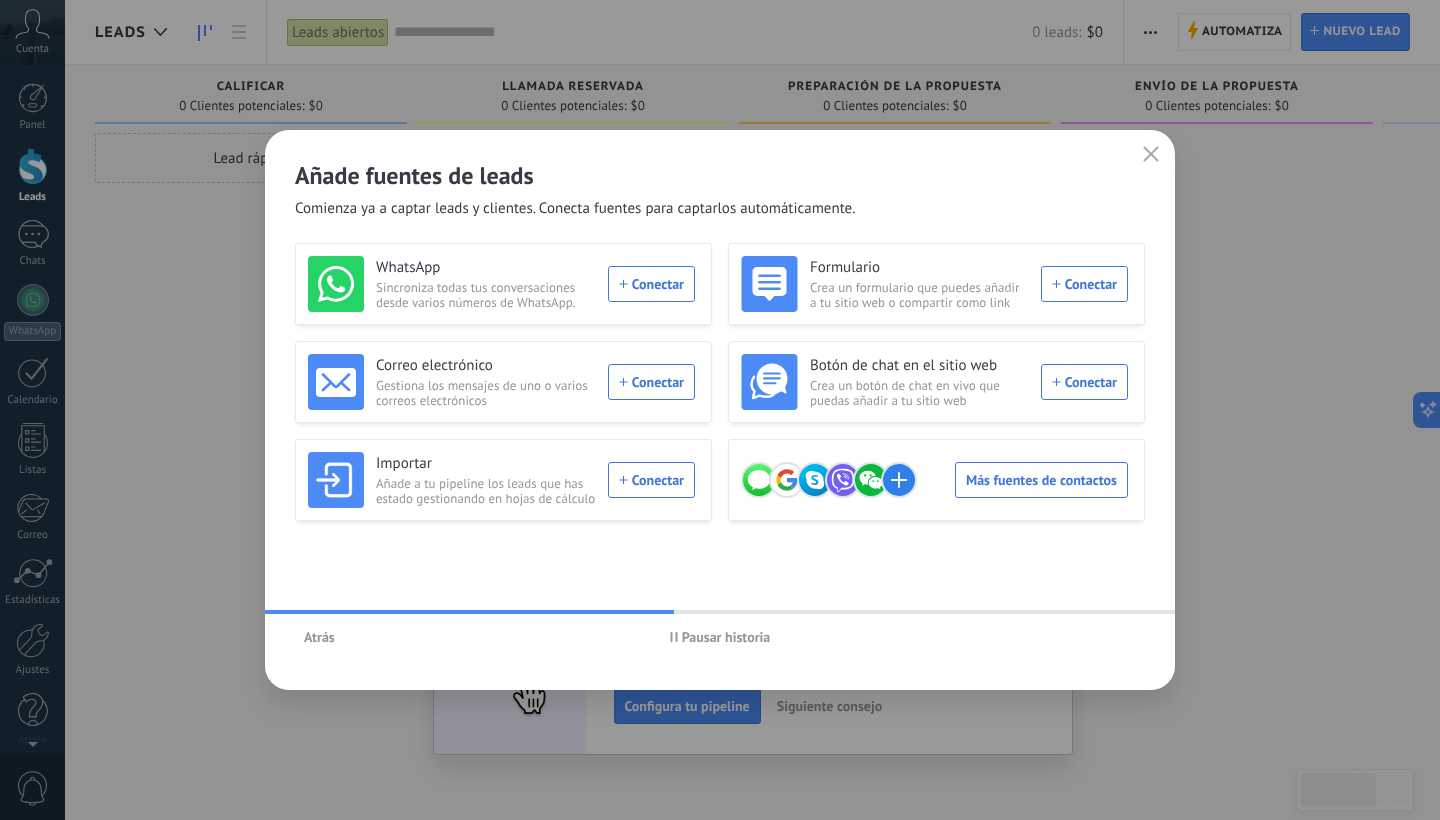 click 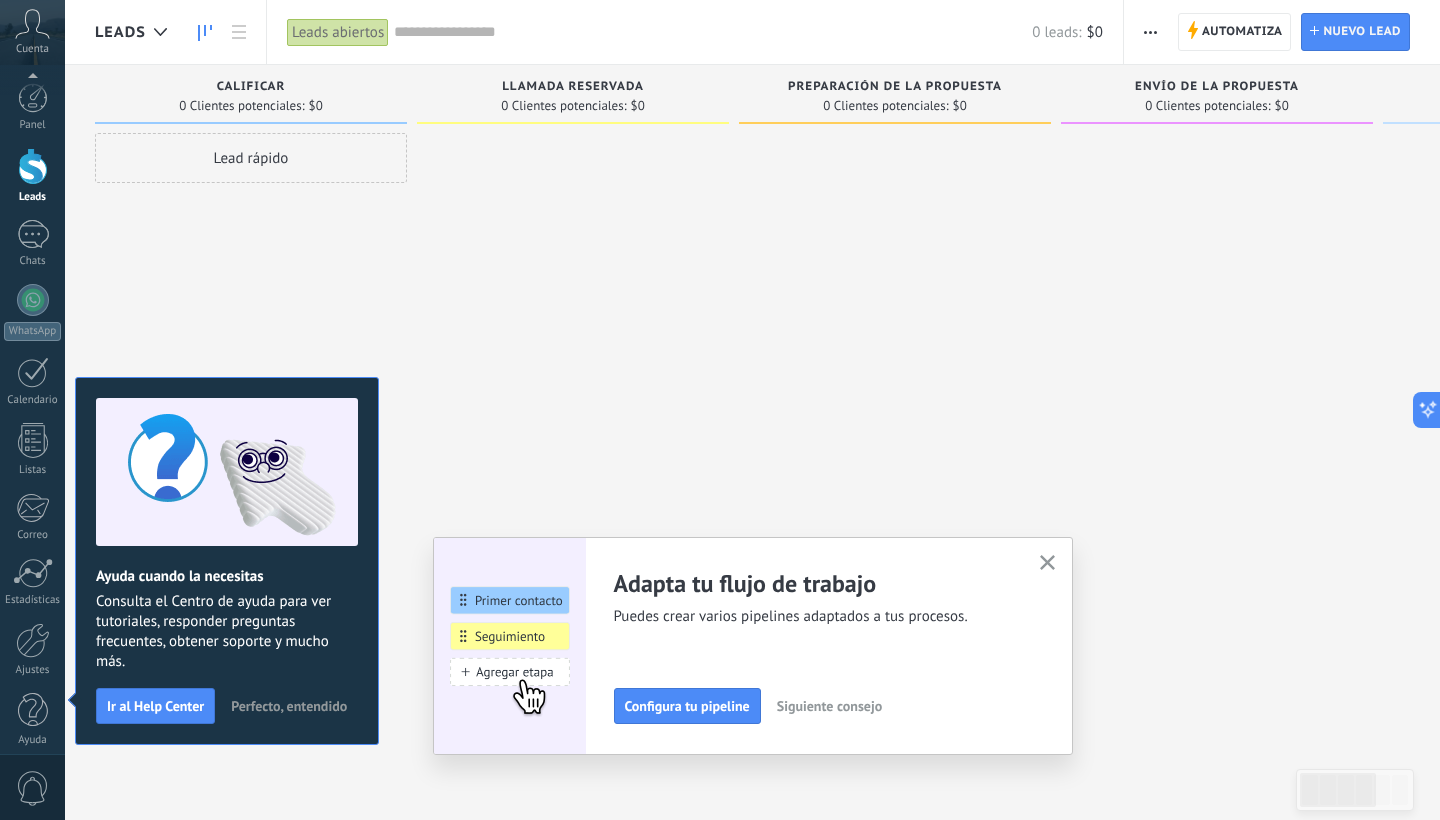 scroll, scrollTop: 12, scrollLeft: 0, axis: vertical 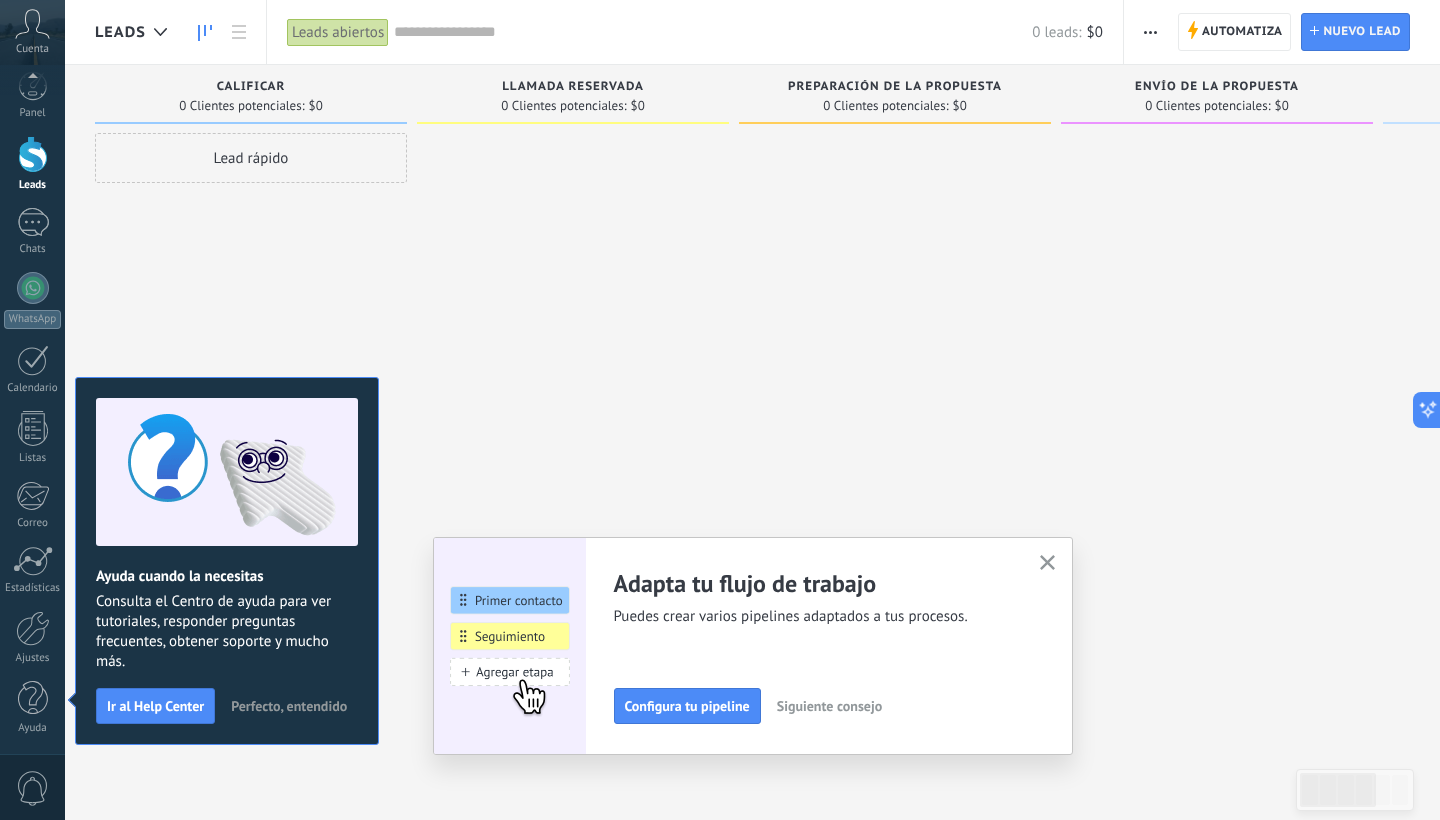 click 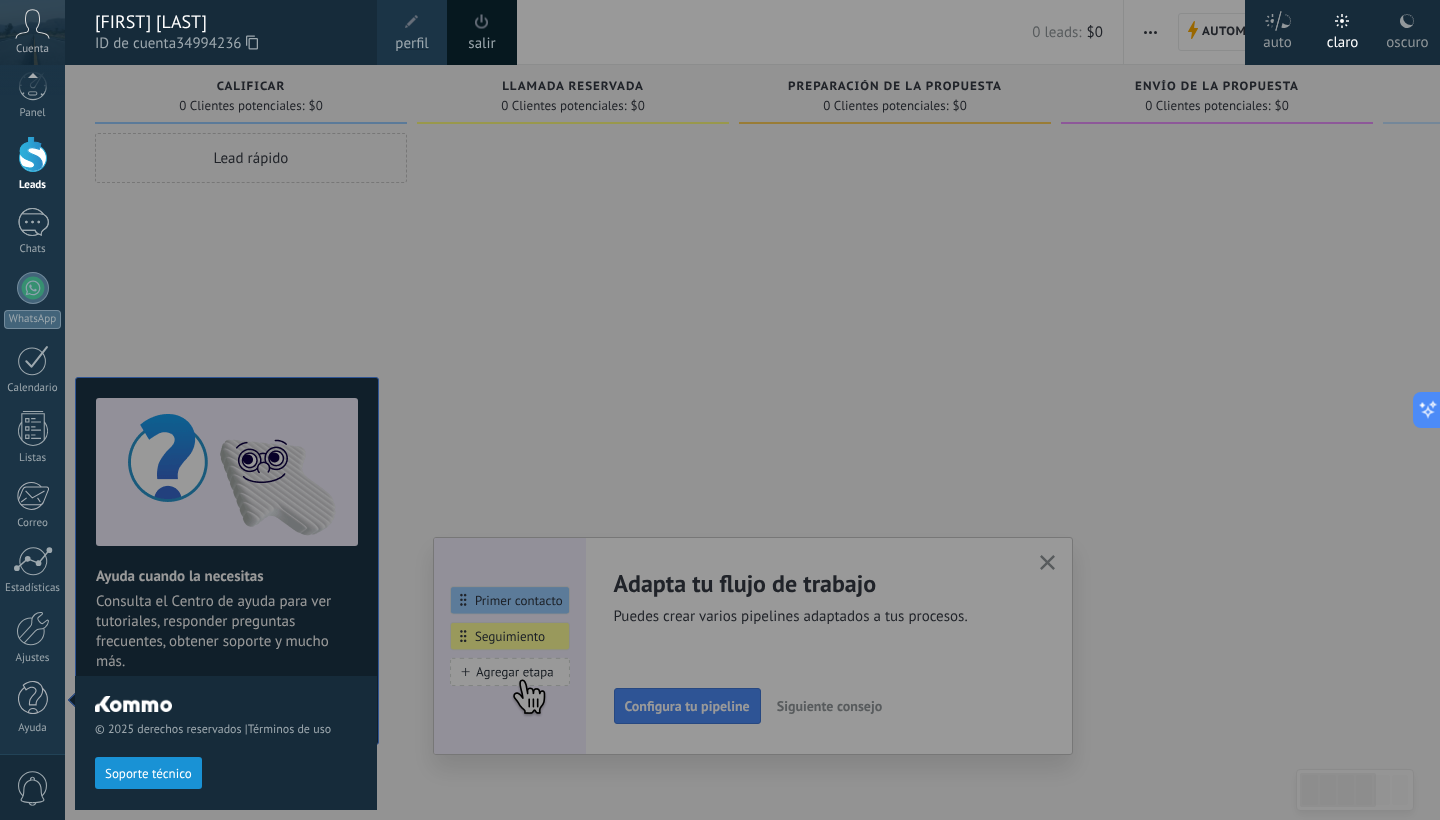 click on "©  2025  derechos reservados |  Términos de uso
Soporte técnico" at bounding box center [226, 442] 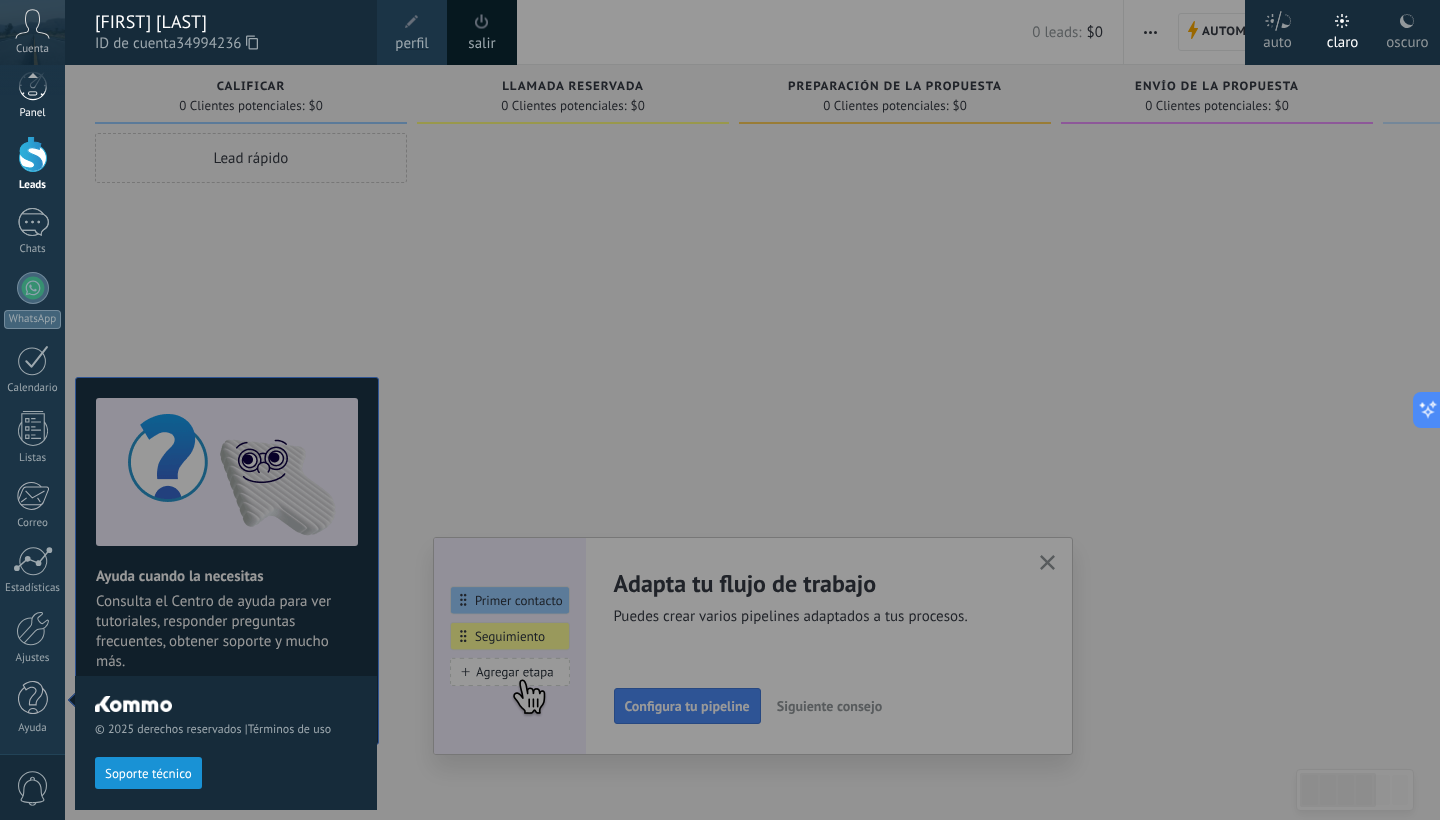 click on "Panel" at bounding box center [33, 113] 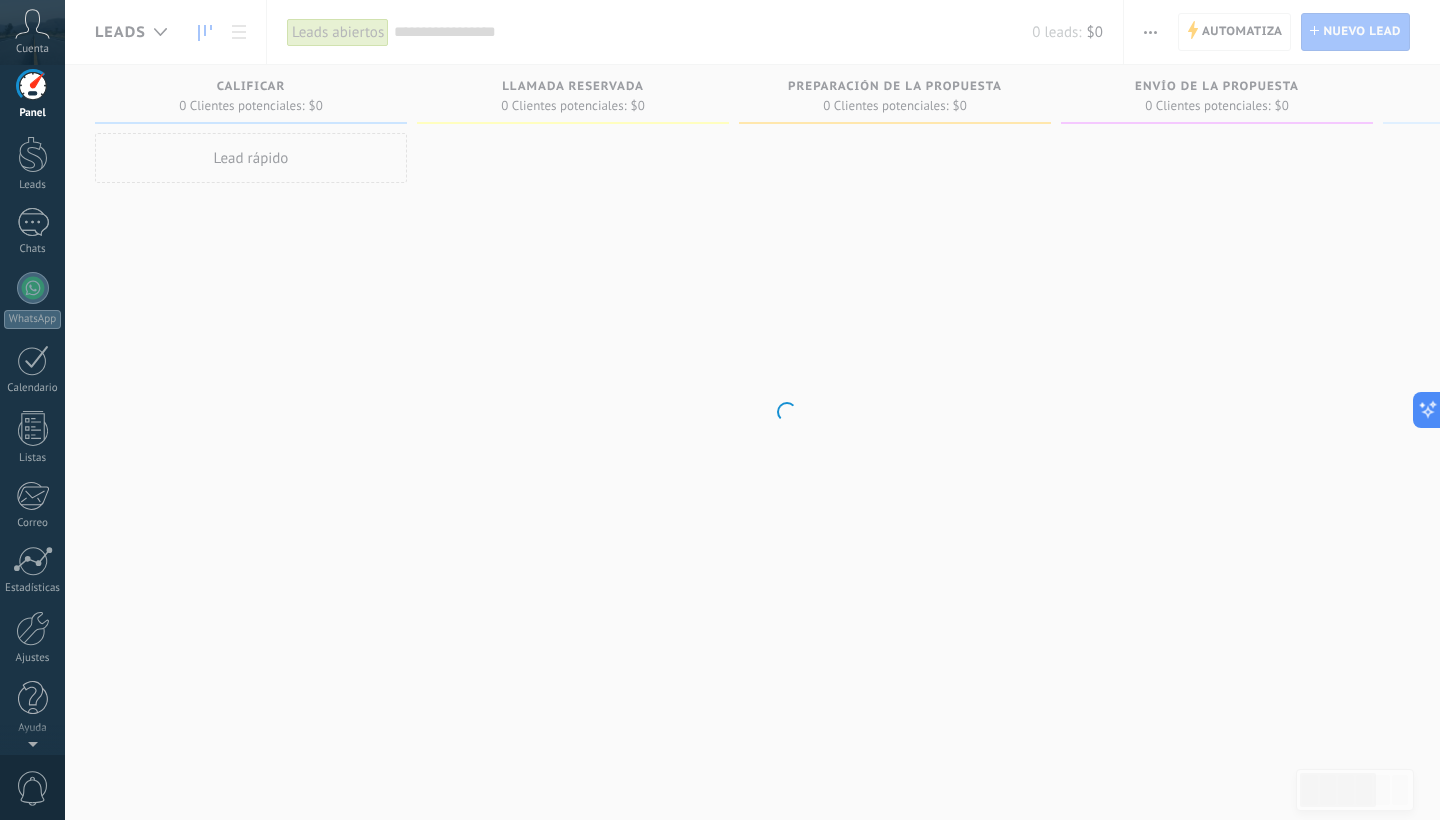 scroll, scrollTop: 0, scrollLeft: 0, axis: both 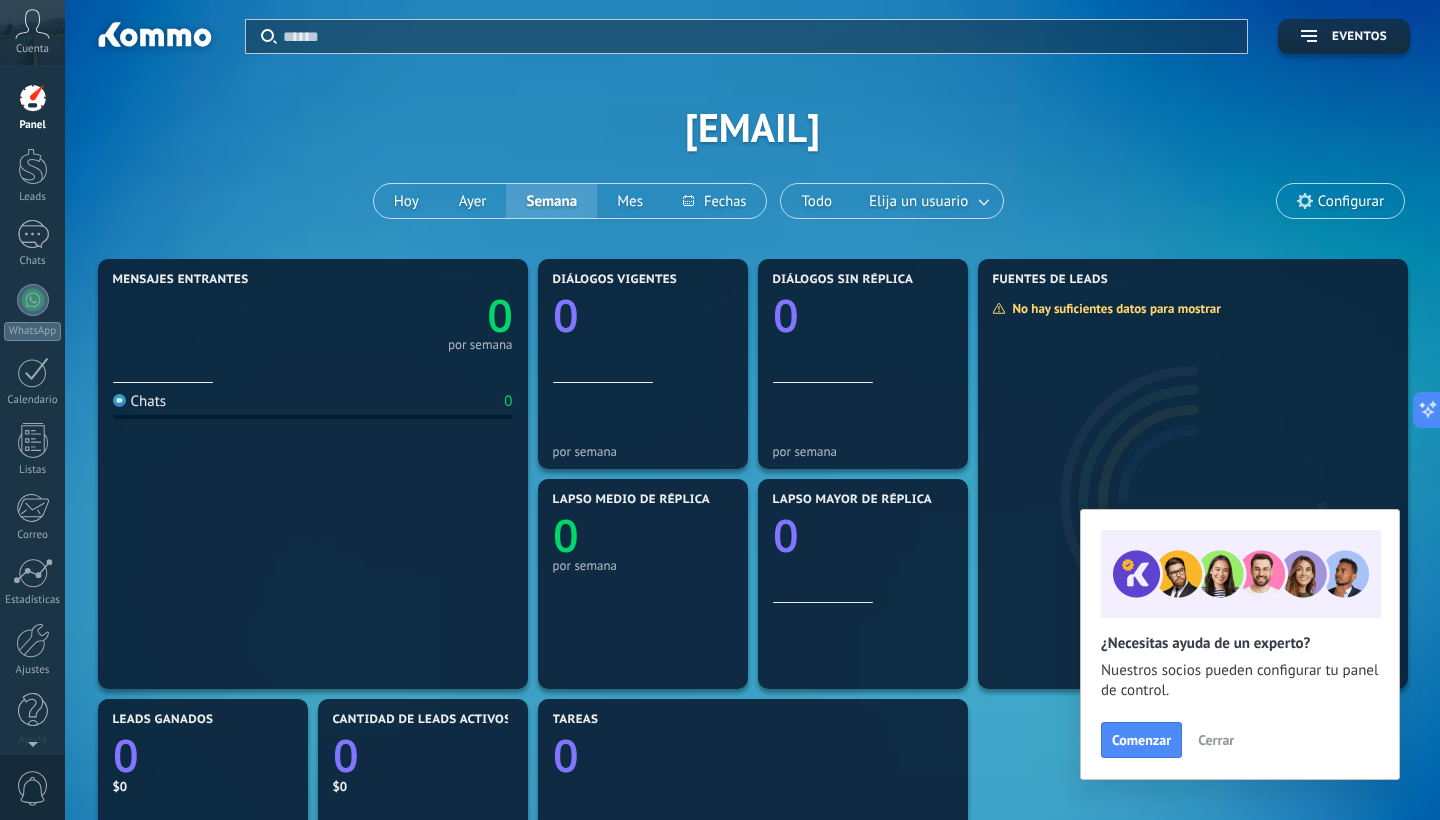 click on "Configurar" at bounding box center [1340, 201] 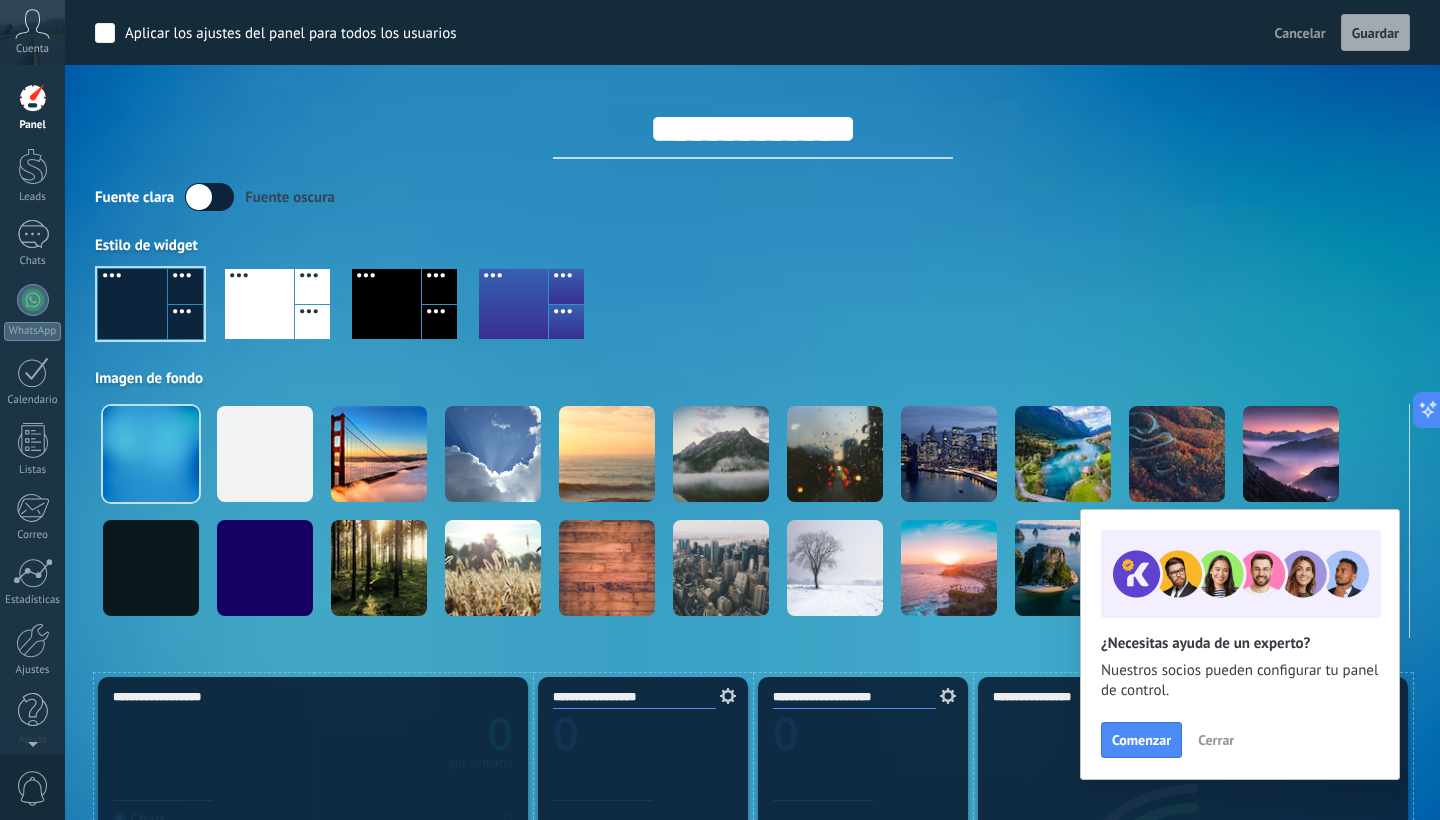 scroll, scrollTop: 0, scrollLeft: 0, axis: both 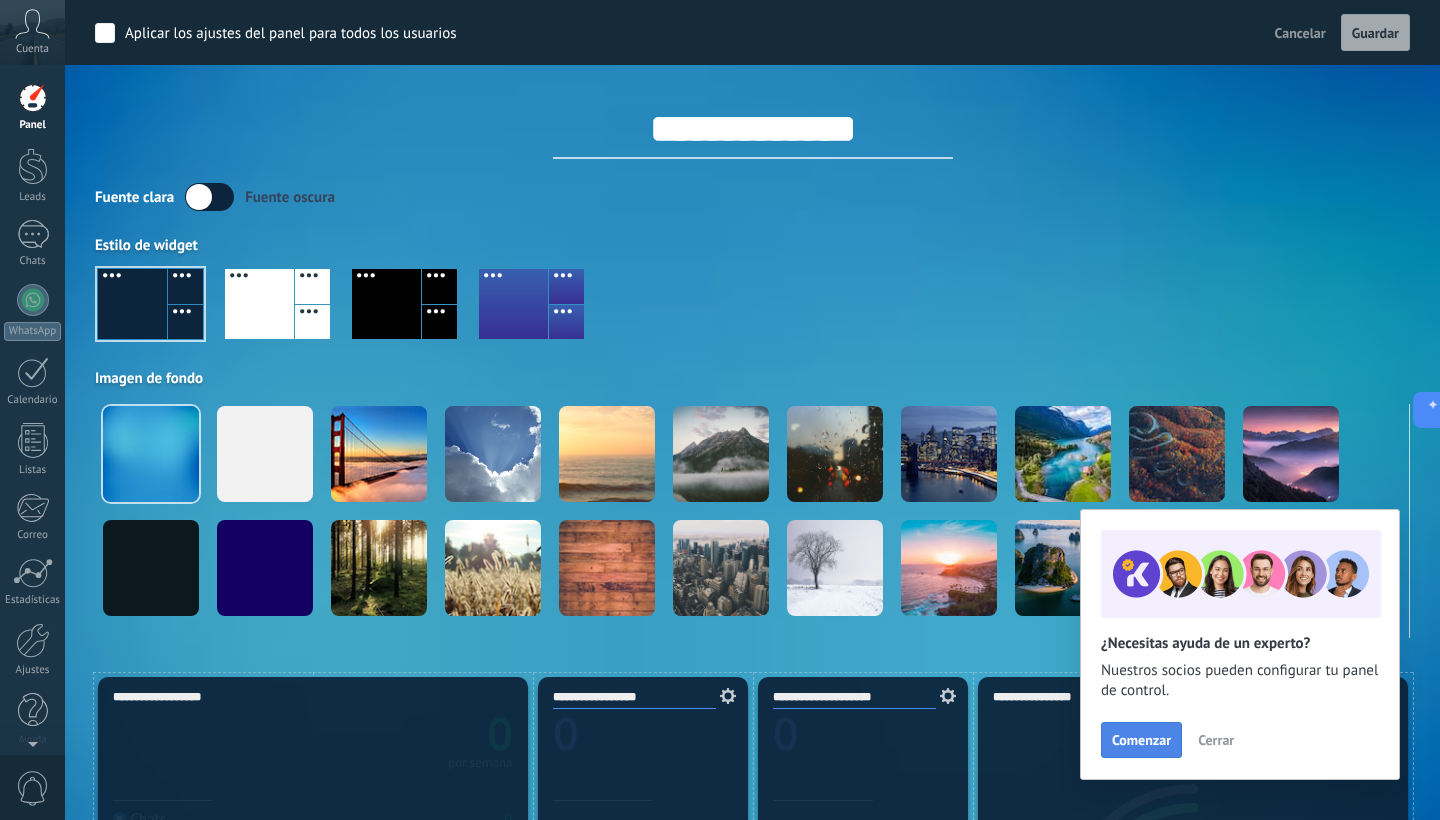 click on "Comenzar" at bounding box center (1141, 740) 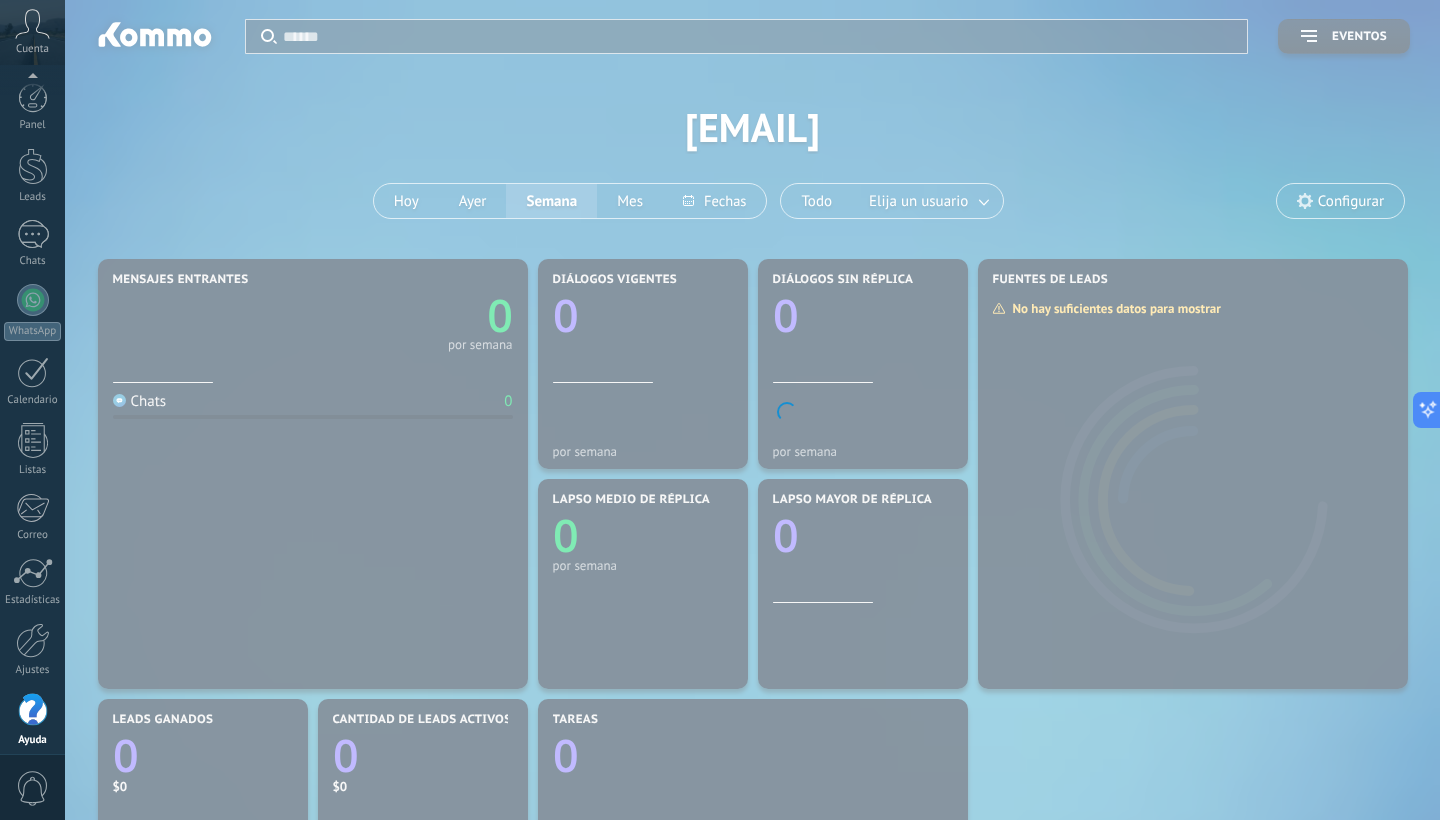 scroll, scrollTop: 12, scrollLeft: 0, axis: vertical 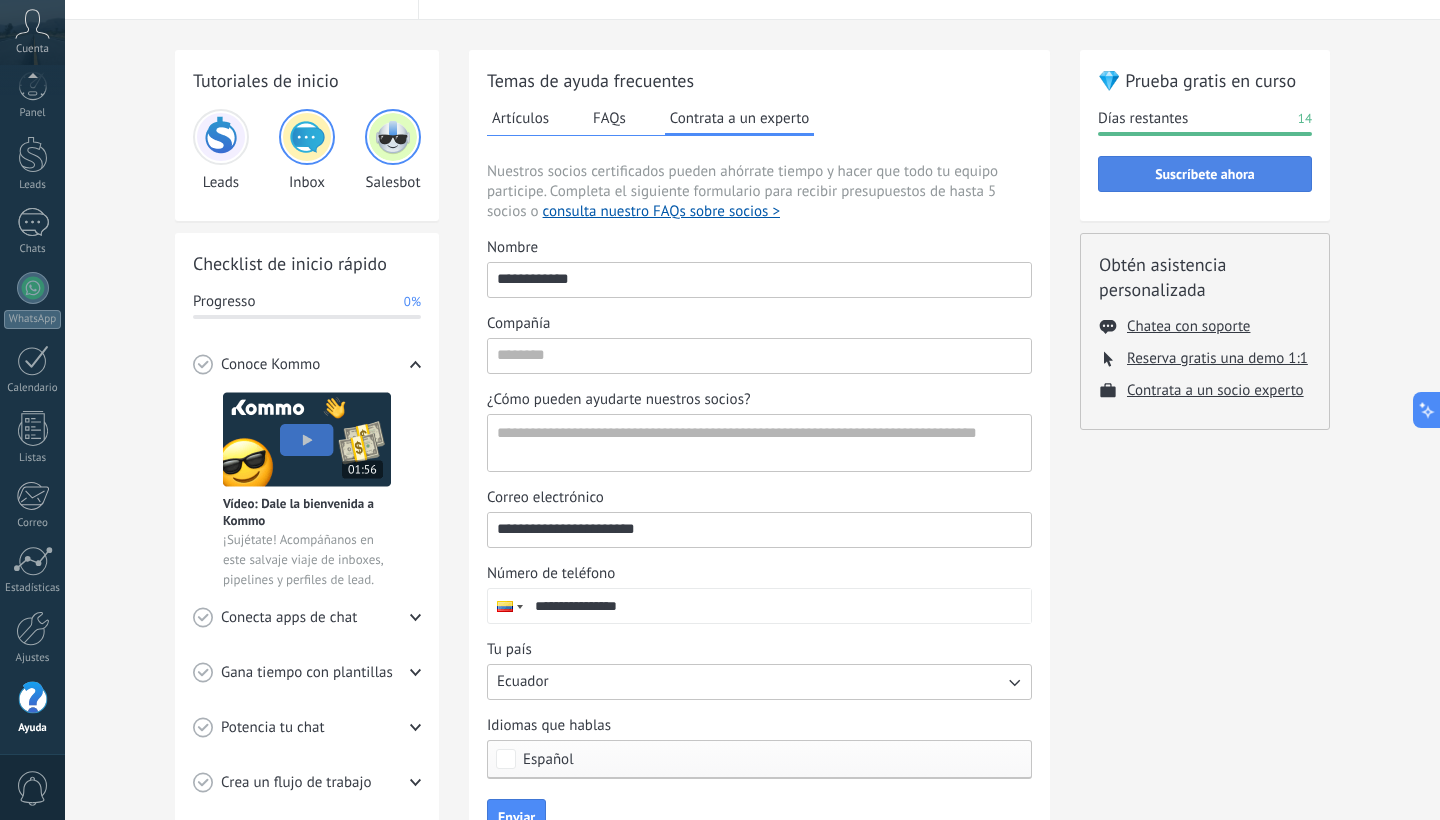 type on "**********" 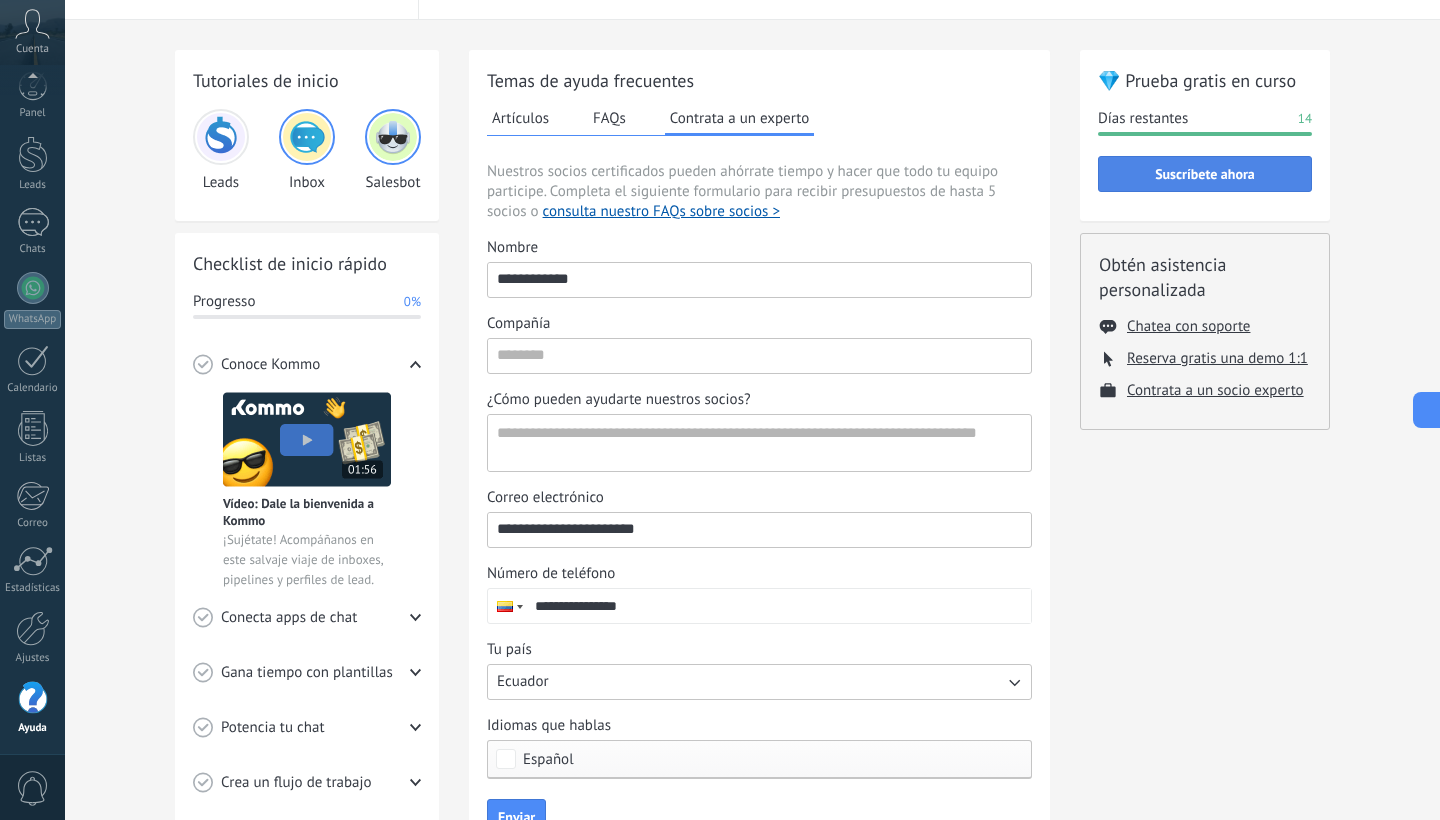 click on "Suscríbete ahora" at bounding box center (1205, 174) 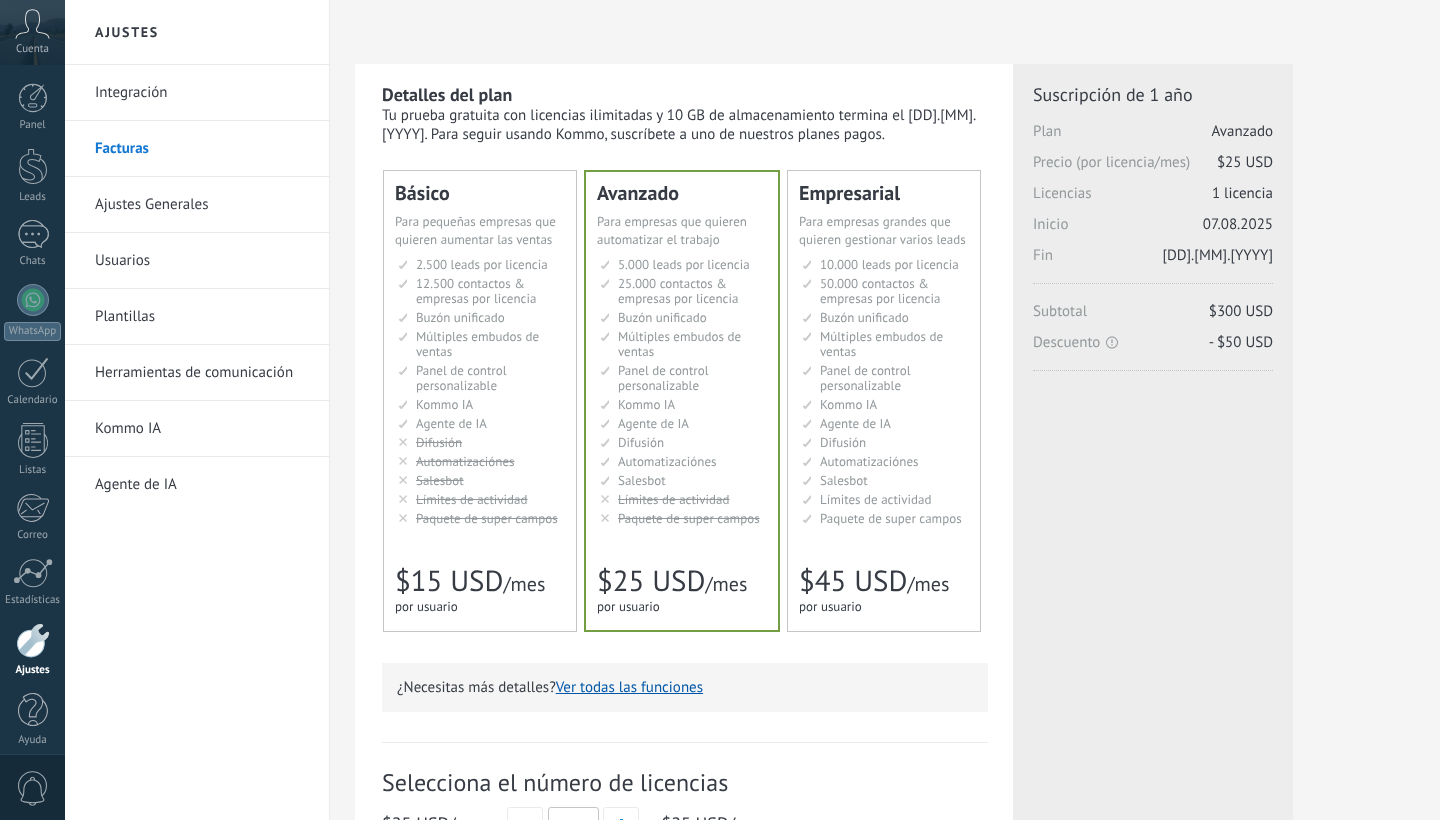 scroll, scrollTop: 0, scrollLeft: 0, axis: both 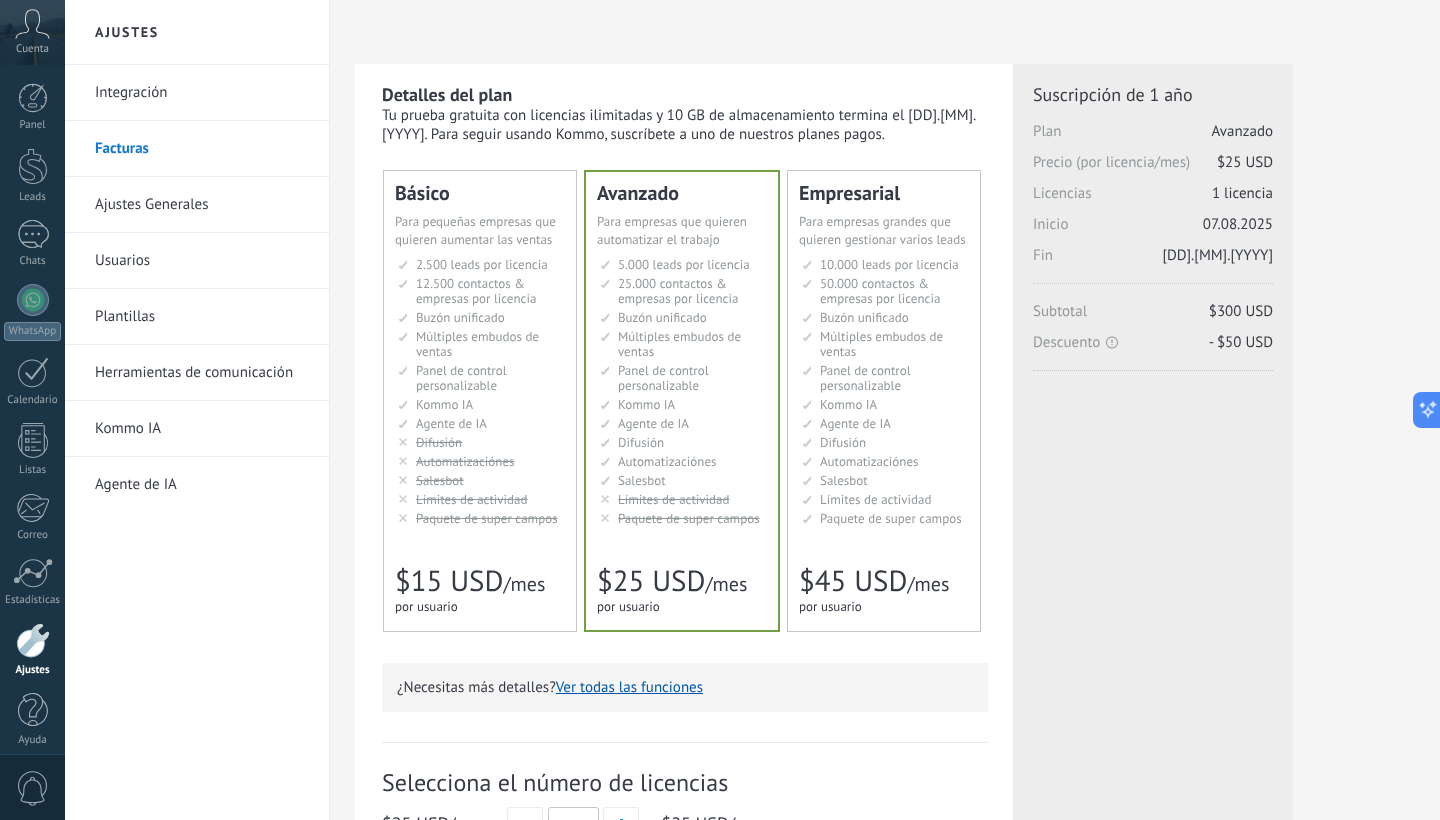 click on "Integración" at bounding box center [202, 93] 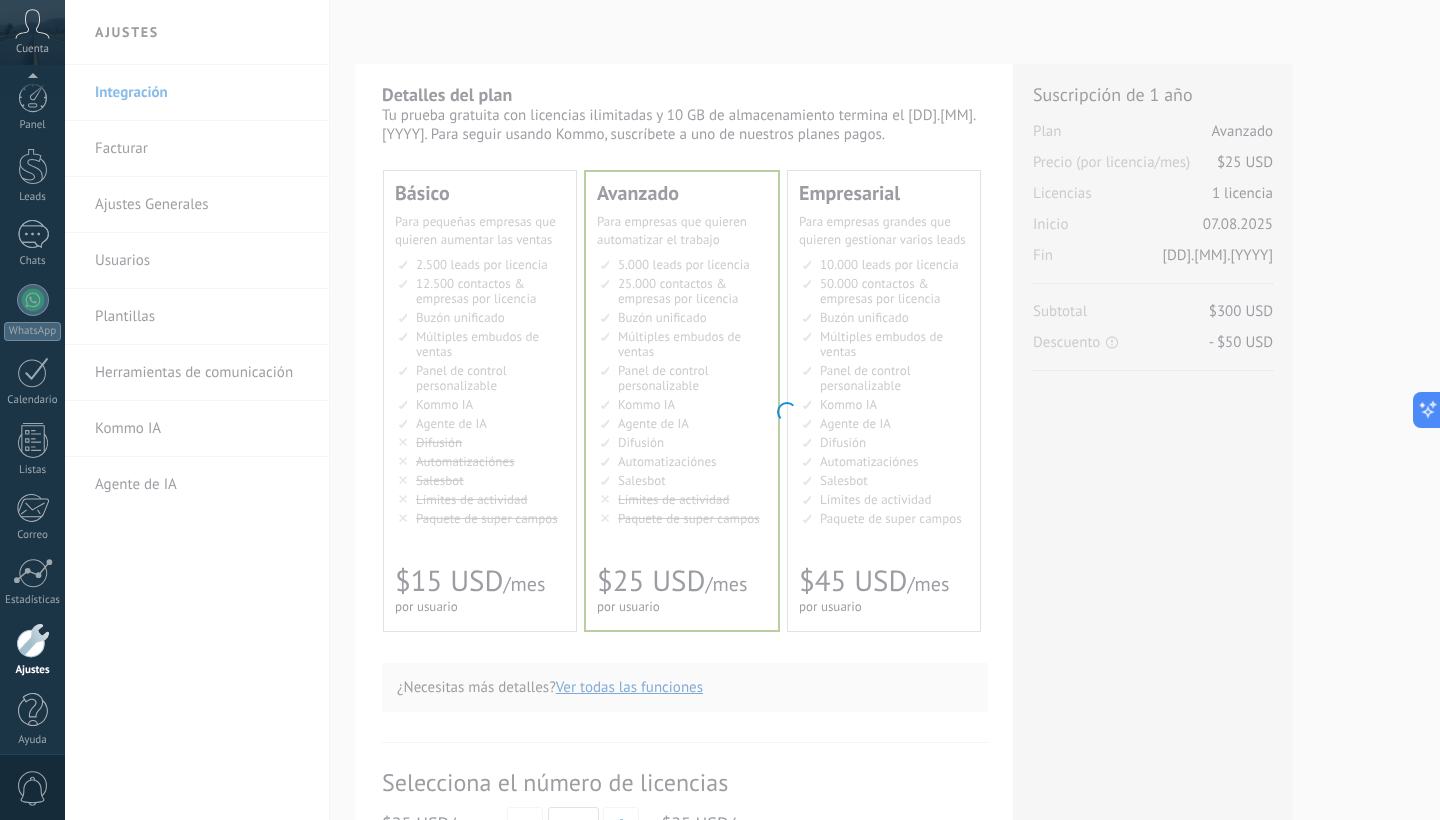 scroll, scrollTop: 12, scrollLeft: 0, axis: vertical 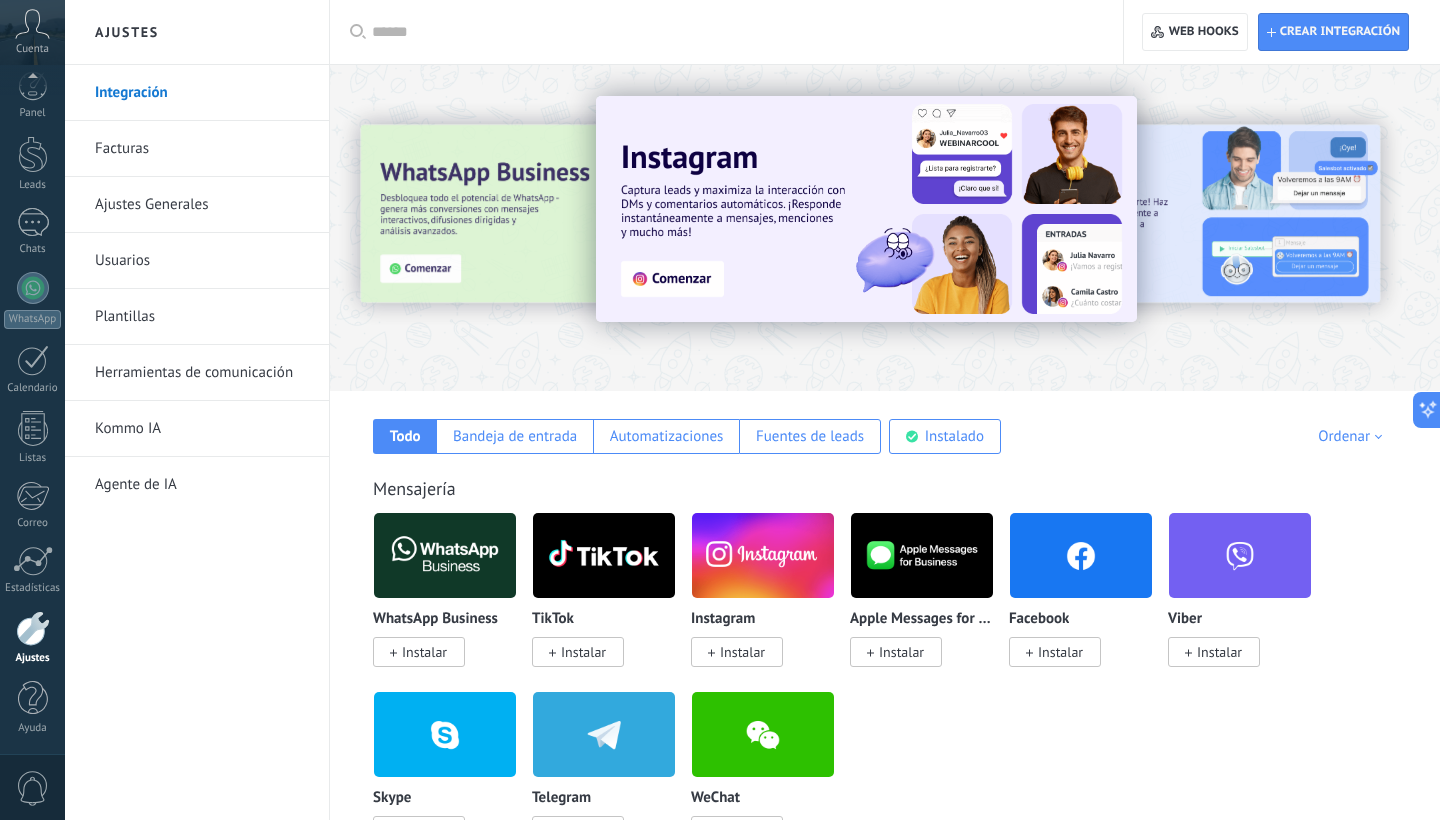click on "Instalar" at bounding box center (424, 652) 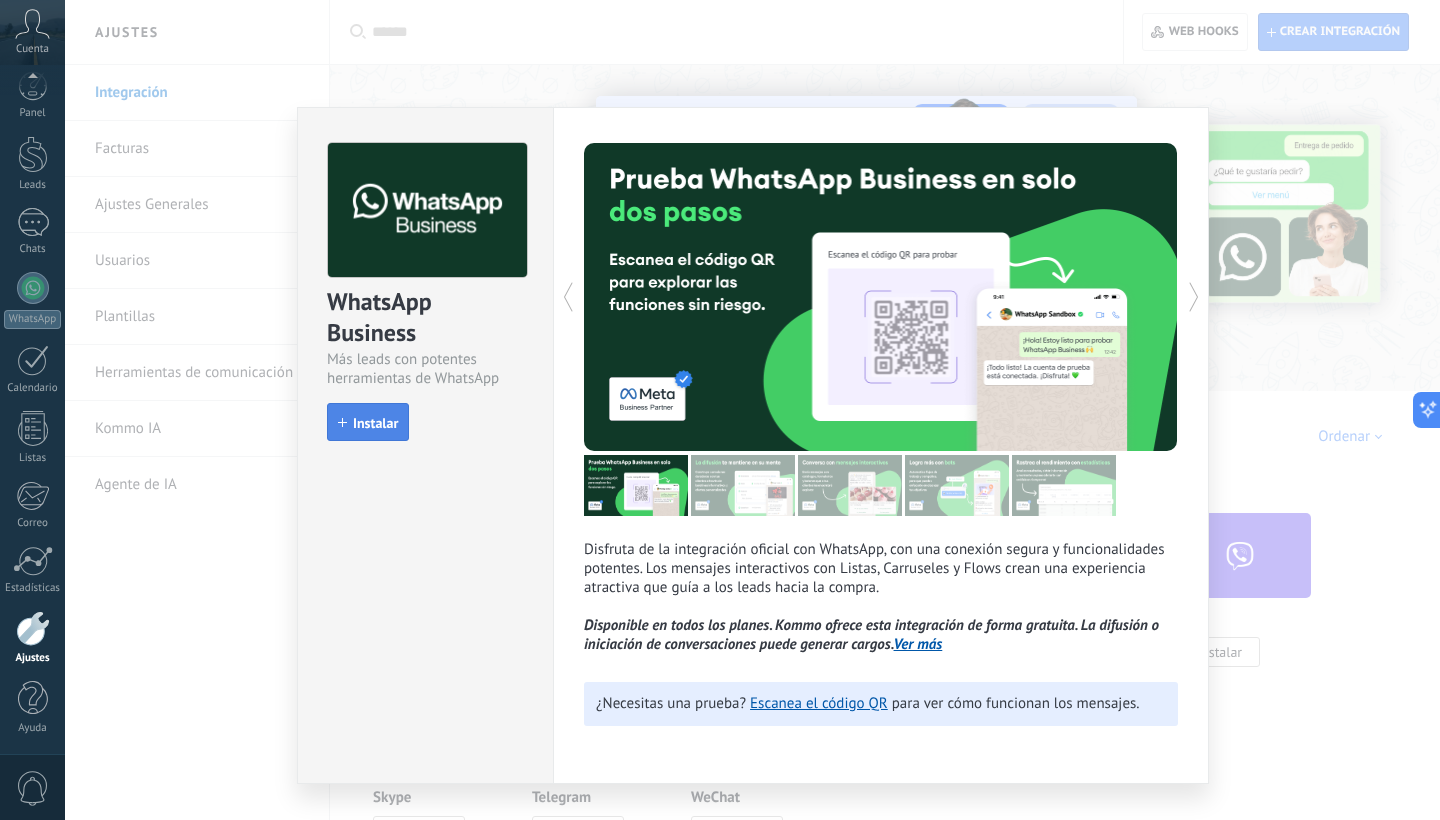 click on "Instalar" at bounding box center [375, 423] 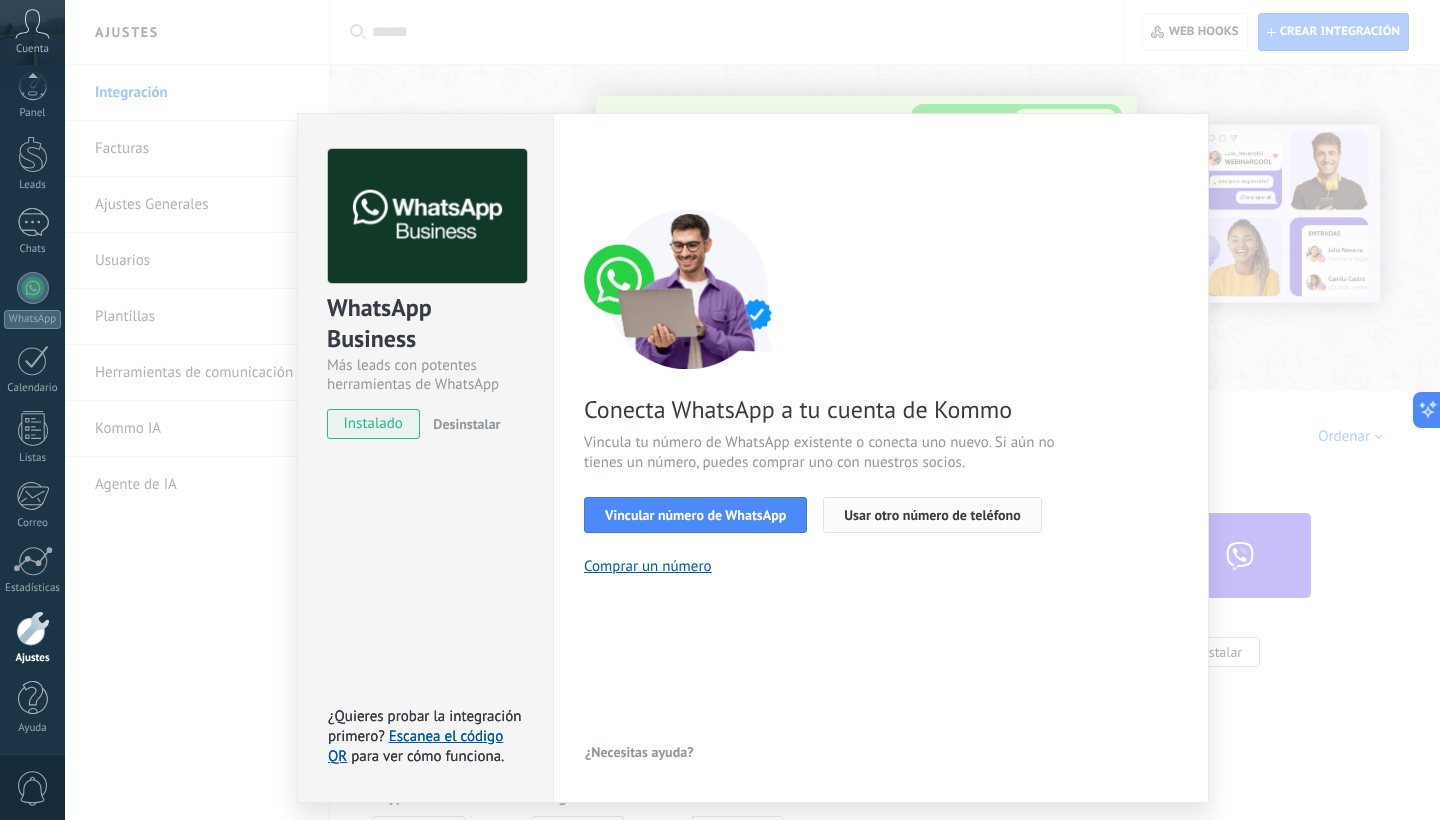 click on "Usar otro número de teléfono" at bounding box center [932, 515] 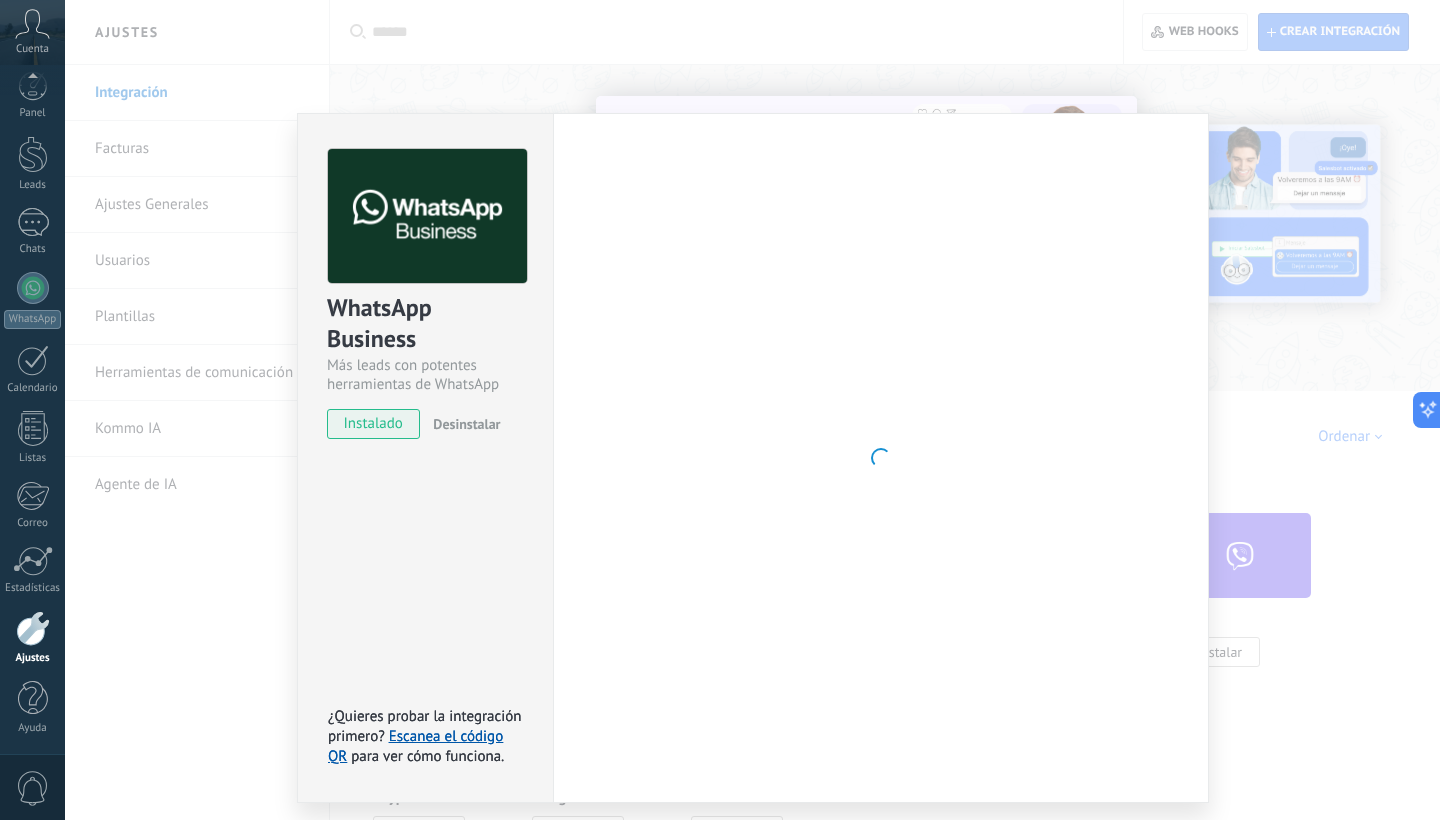 click on "WhatsApp Business Más leads con potentes herramientas de WhatsApp instalado Desinstalar ¿Quieres probar la integración primero?   Escanea el código QR   para ver cómo funciona. ¿Quieres probar la integración primero?   Escanea el código QR   para ver cómo funciona. Configuraciones Autorizaciones Esta pestaña registra a los usuarios que han concedido acceso a las integración a esta cuenta. Si deseas remover la posibilidad que un usuario pueda enviar solicitudes a la cuenta en nombre de esta integración, puedes revocar el acceso. Si el acceso a todos los usuarios es revocado, la integración dejará de funcionar. Esta aplicacion está instalada, pero nadie le ha dado acceso aun. WhatsApp Cloud API más _:  Guardar < Volver 1 Seleccionar aplicación 2 Conectar Facebook  3 Finalizar configuración Conecta WhatsApp a tu cuenta de Kommo Vincula tu número de WhatsApp existente o conecta uno nuevo. Si aún no tienes un número, puedes comprar uno con nuestros socios. Vincular número de WhatsApp" at bounding box center [752, 410] 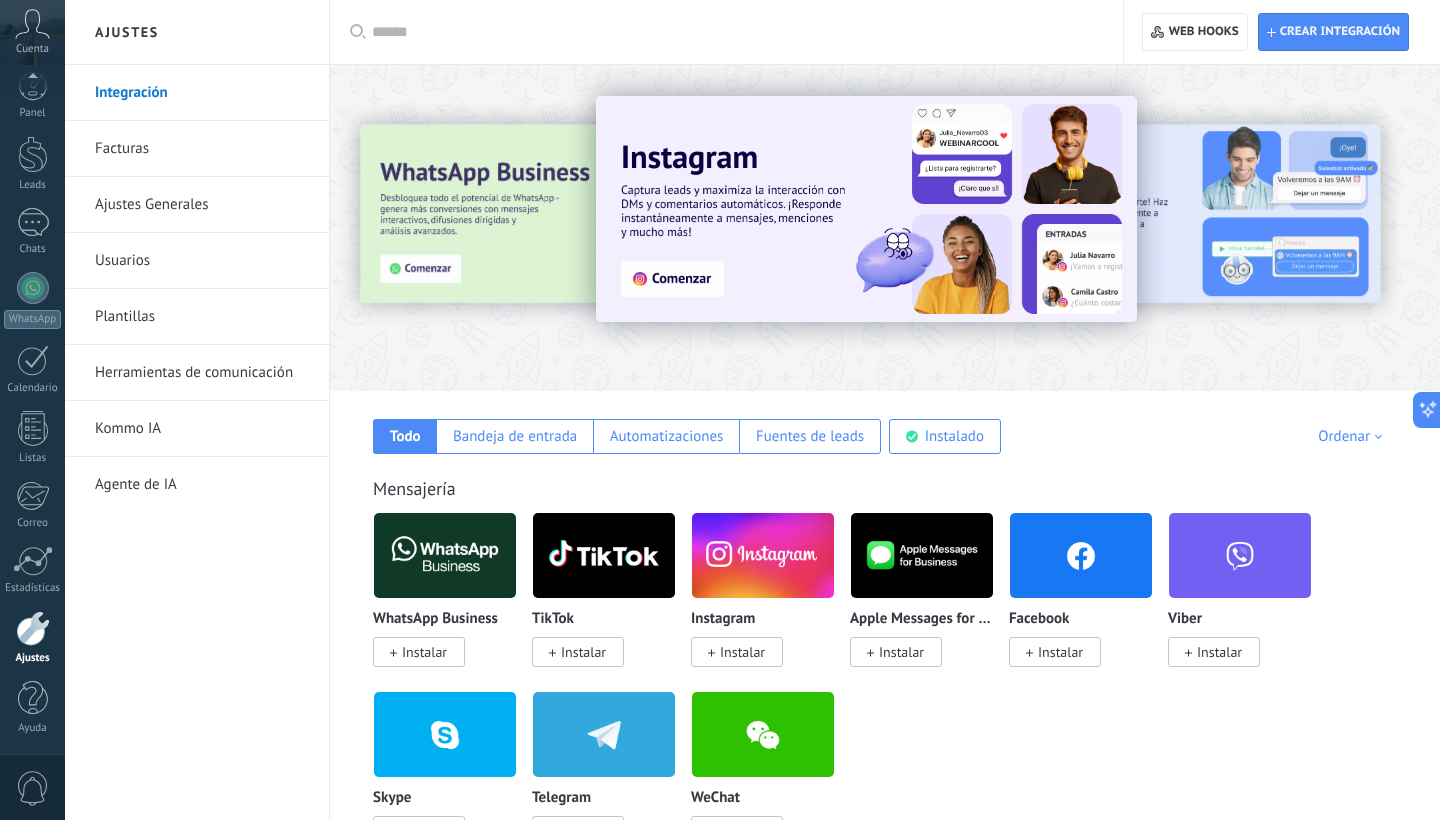 scroll, scrollTop: 0, scrollLeft: 0, axis: both 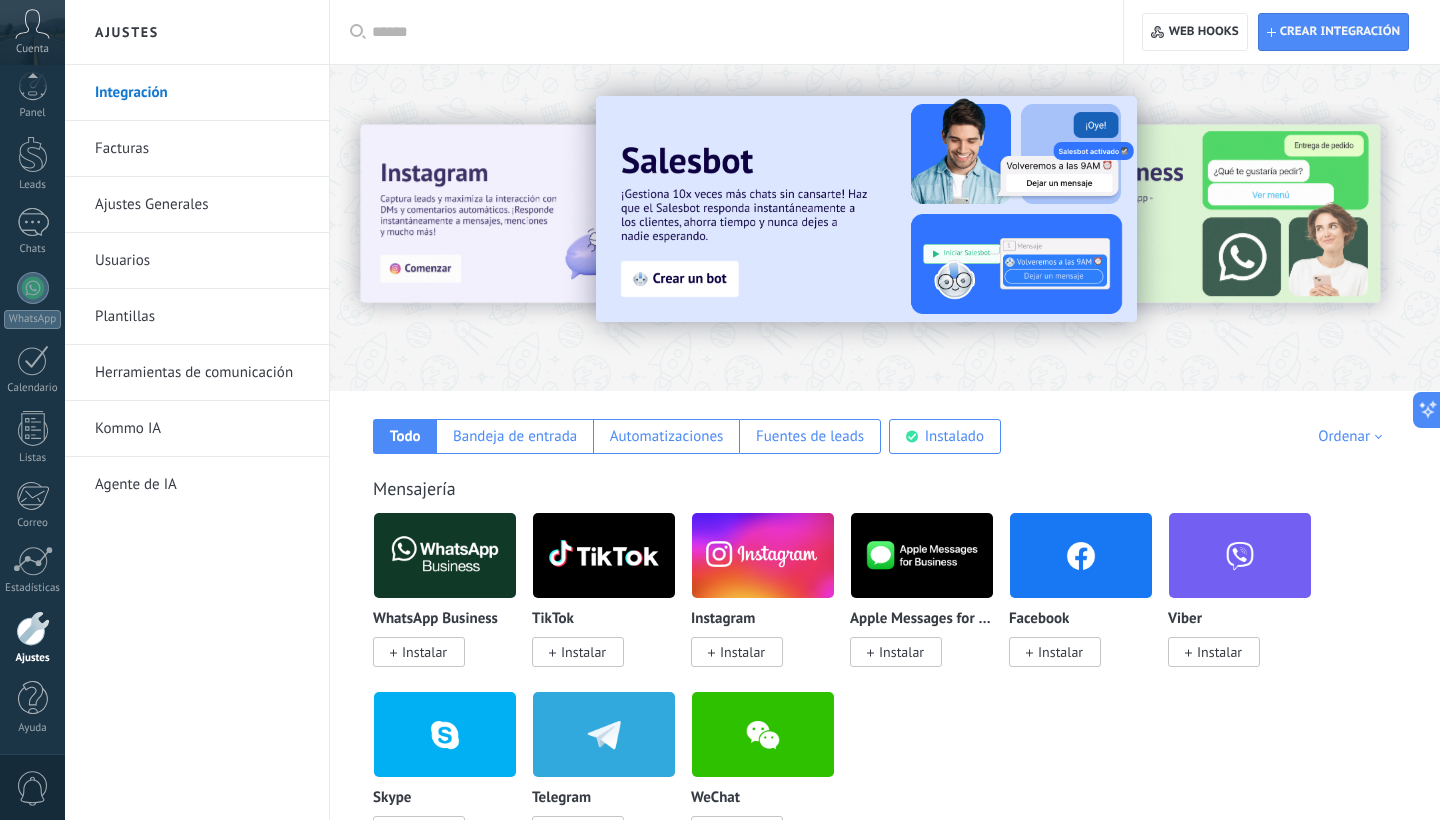 click on "Instalar" at bounding box center (583, 652) 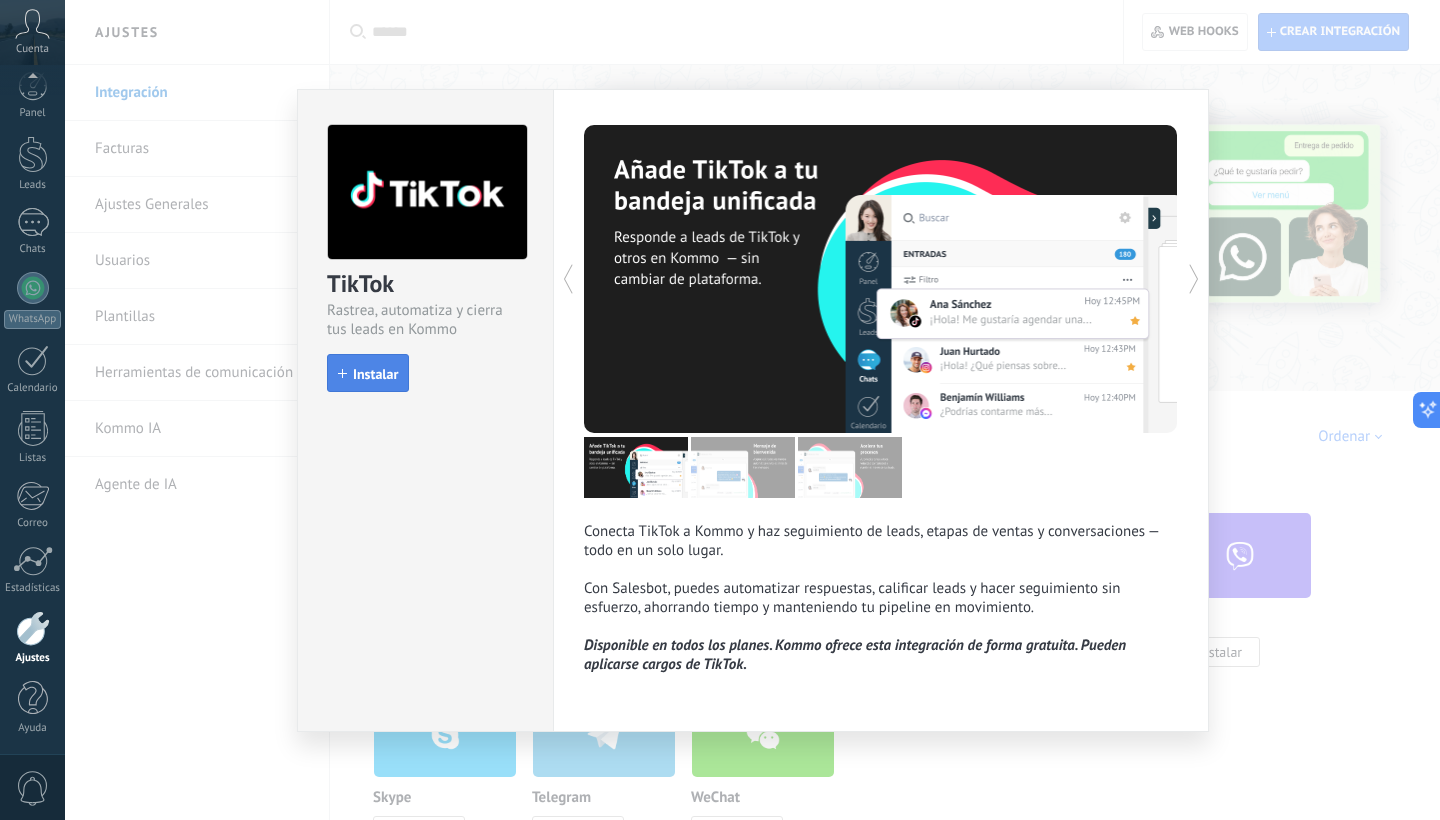 click on "Instalar" at bounding box center [375, 374] 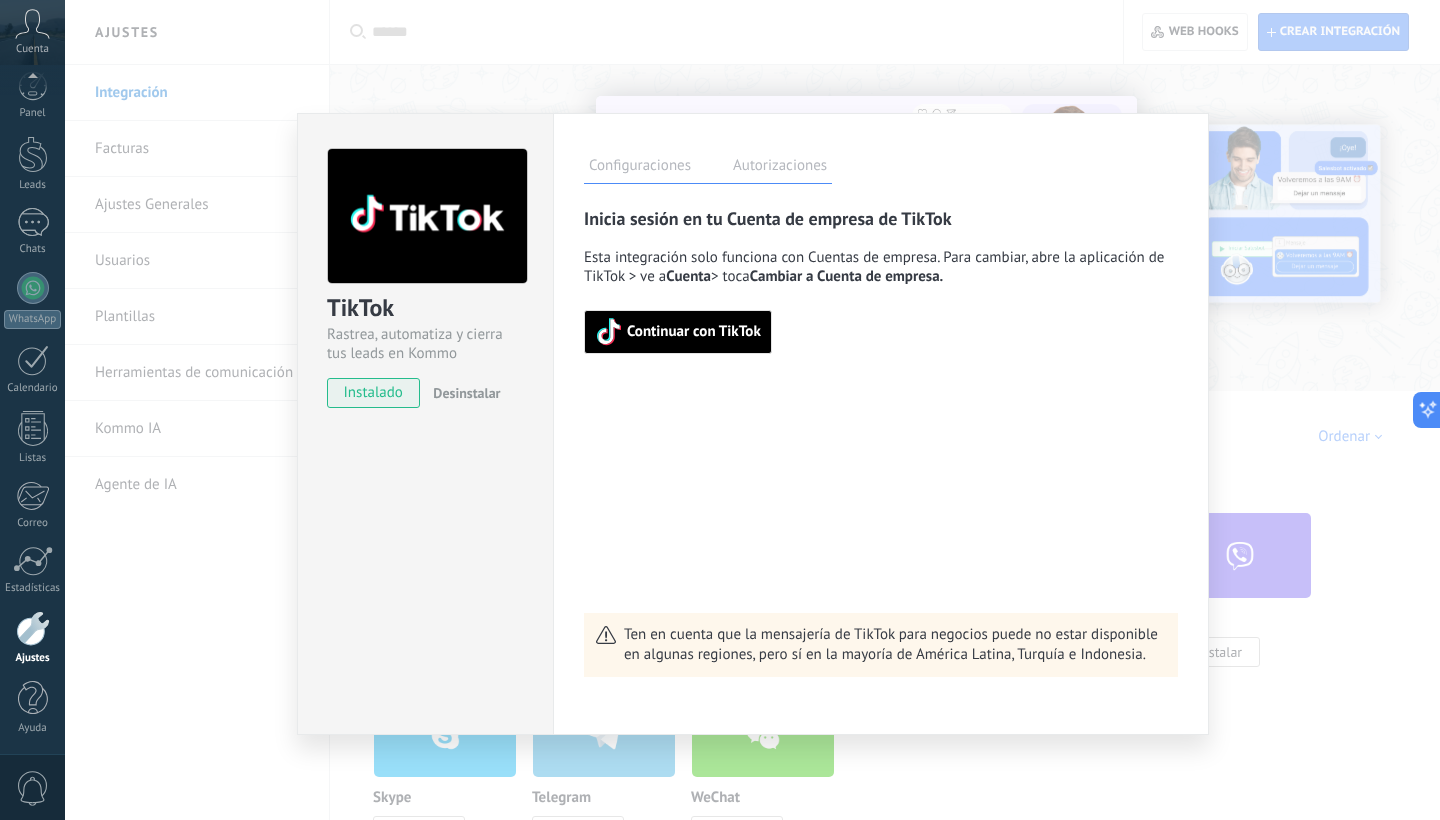 click on "Continuar con TikTok" at bounding box center [694, 332] 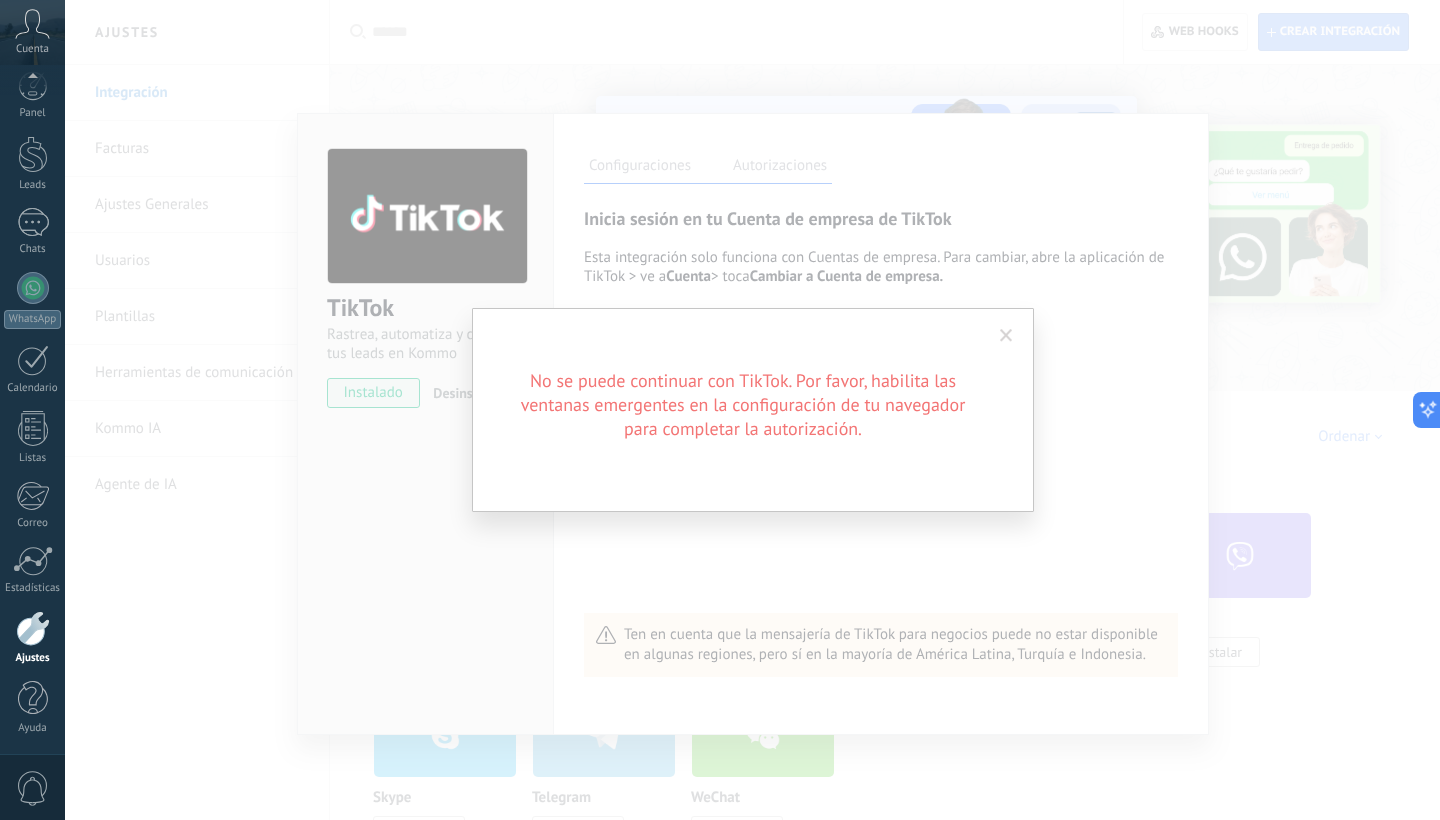 click at bounding box center [1006, 336] 